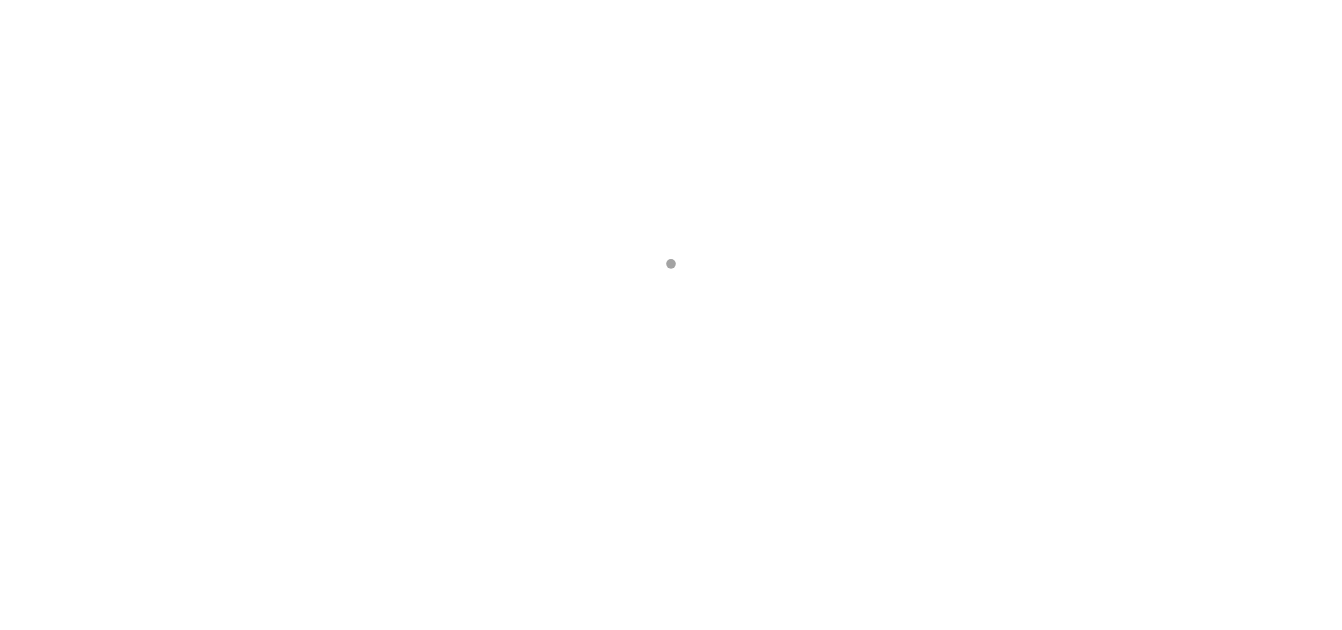 scroll, scrollTop: 0, scrollLeft: 0, axis: both 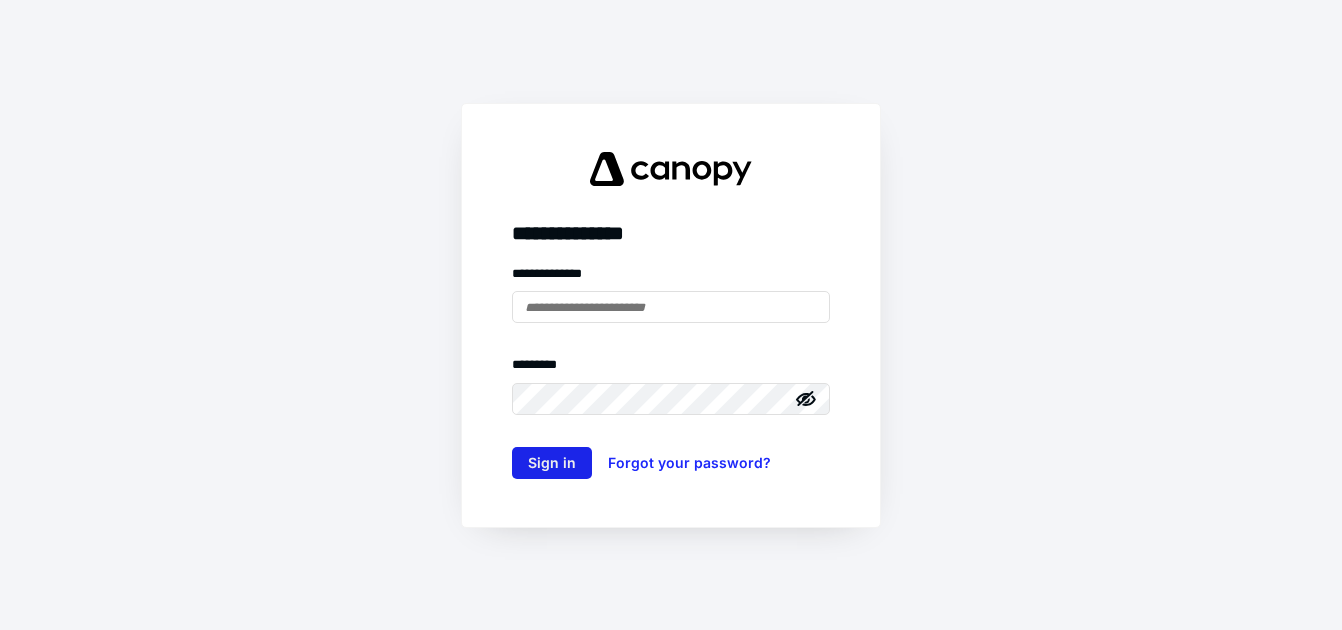 type on "**********" 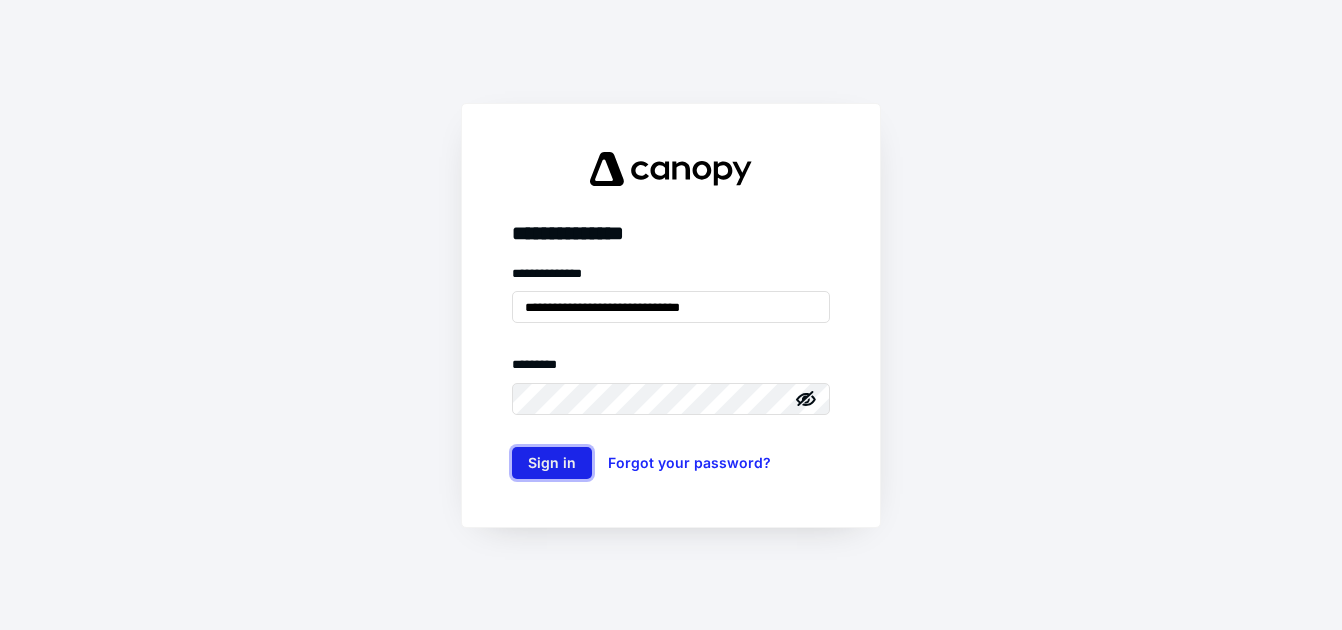 click on "Sign in" at bounding box center [552, 463] 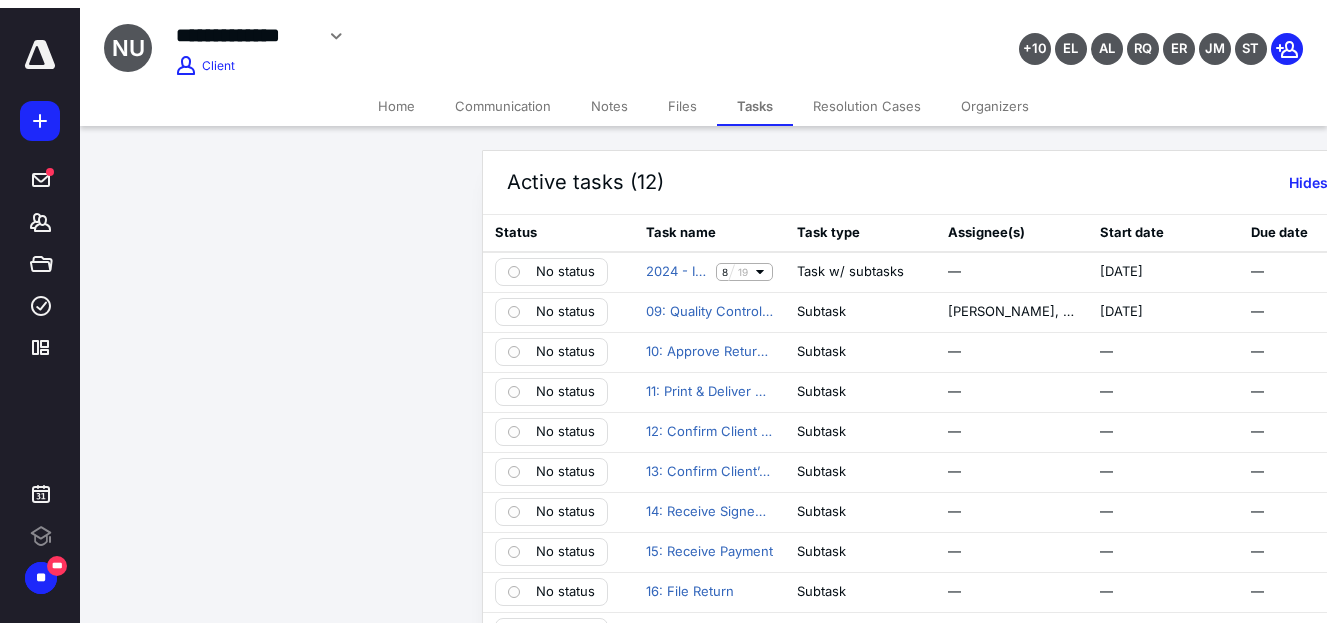 scroll, scrollTop: 0, scrollLeft: 0, axis: both 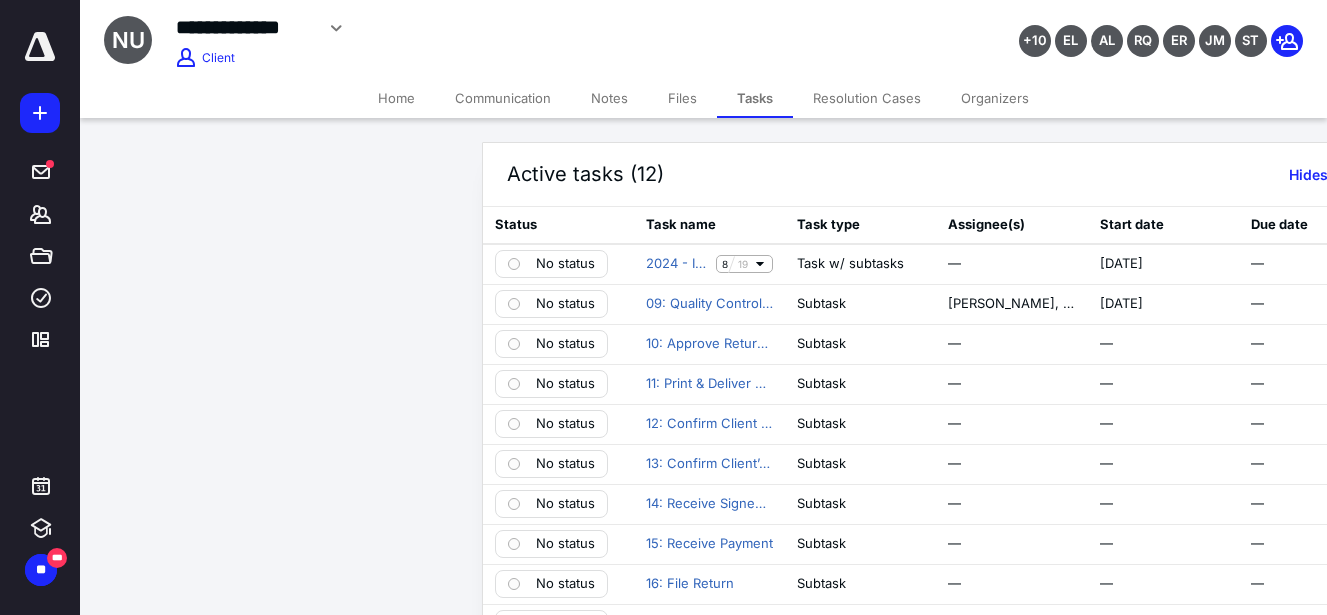 click on "Home" at bounding box center (396, 98) 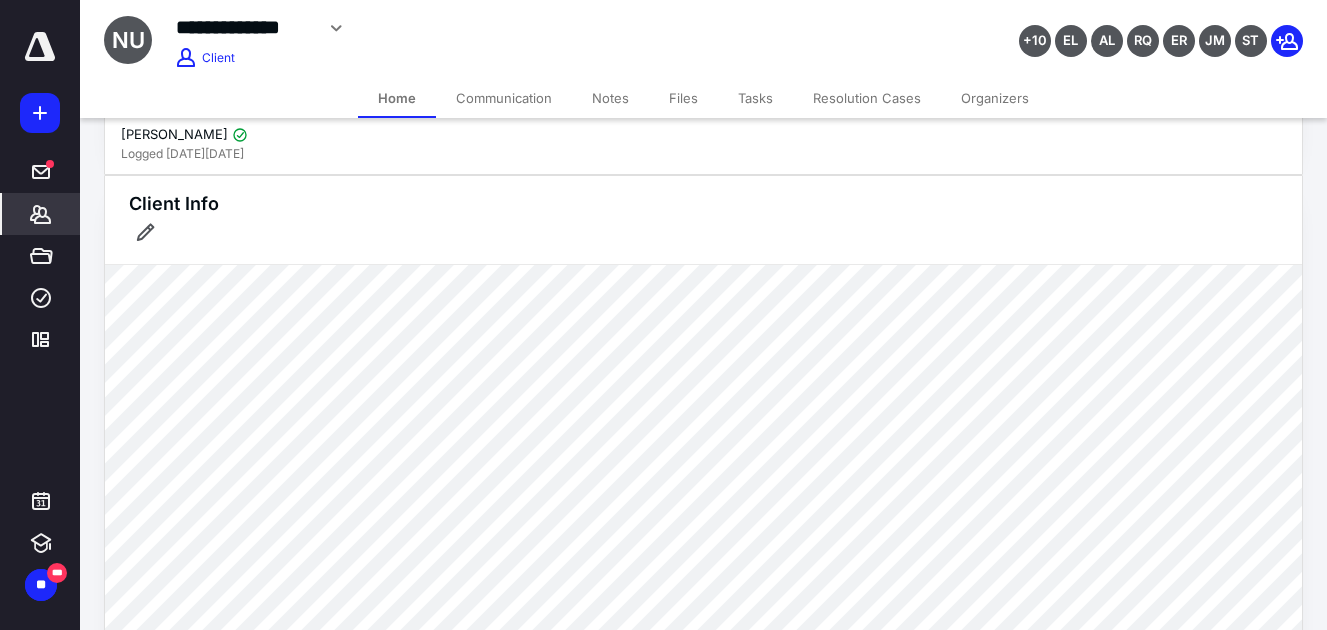 click on "Files" at bounding box center [683, 98] 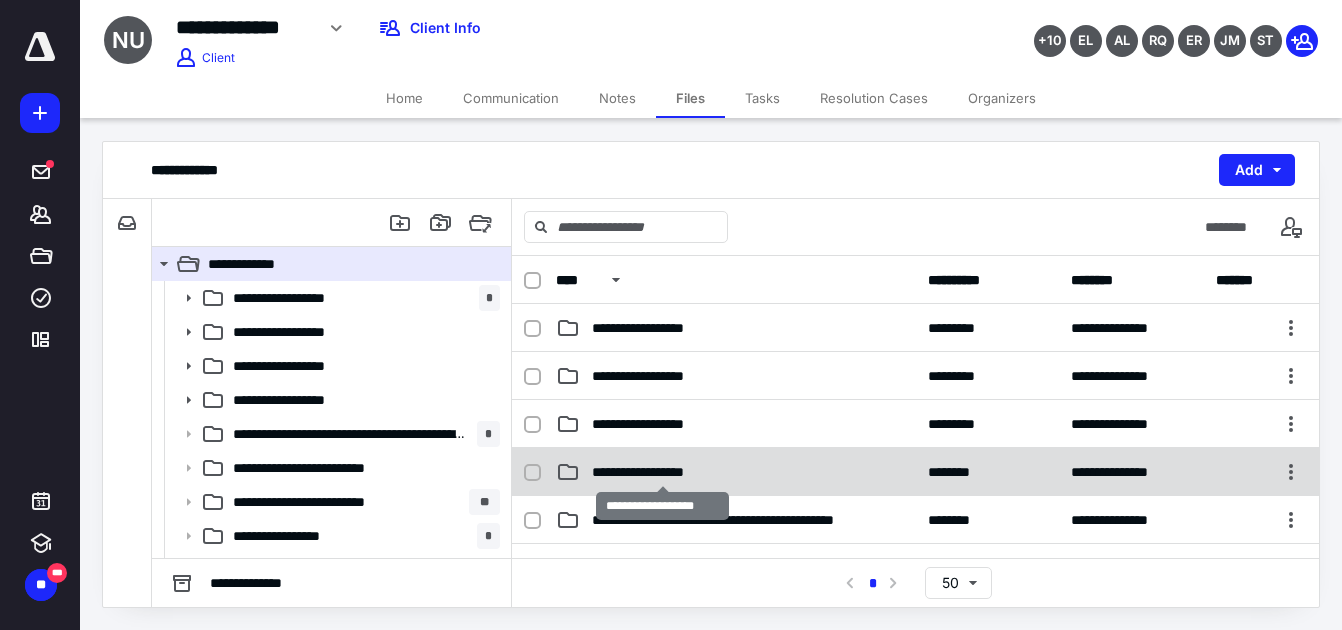 click on "**********" at bounding box center [662, 472] 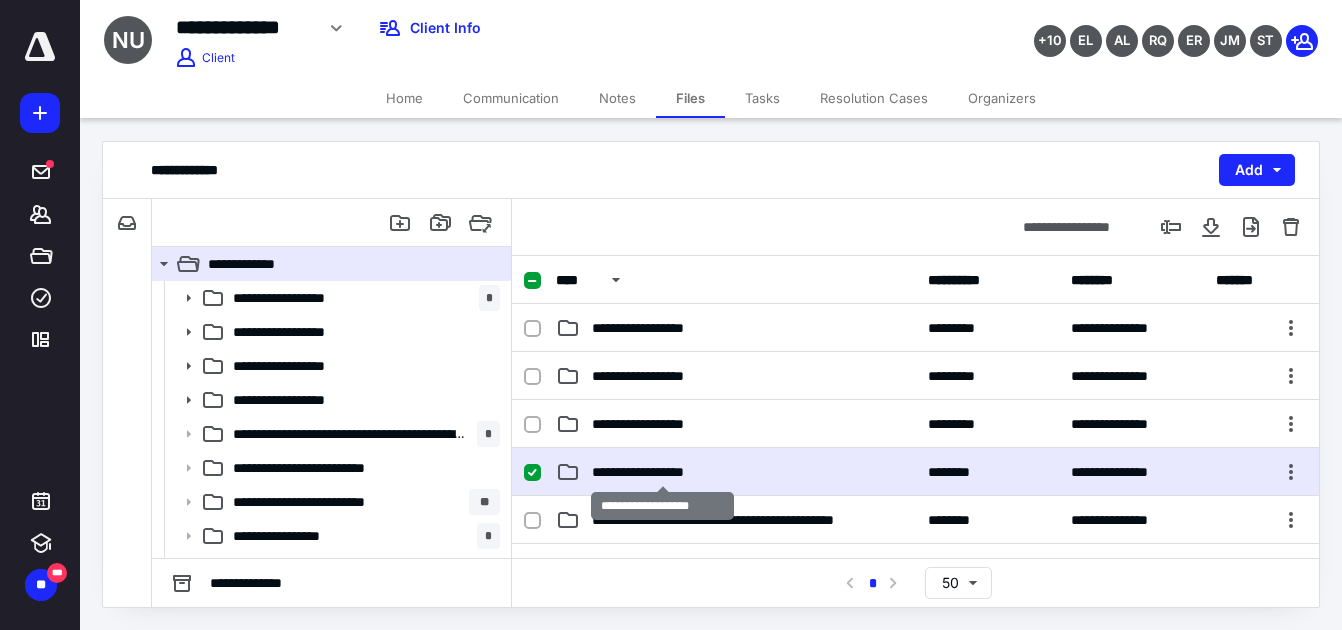 click on "**********" at bounding box center (662, 472) 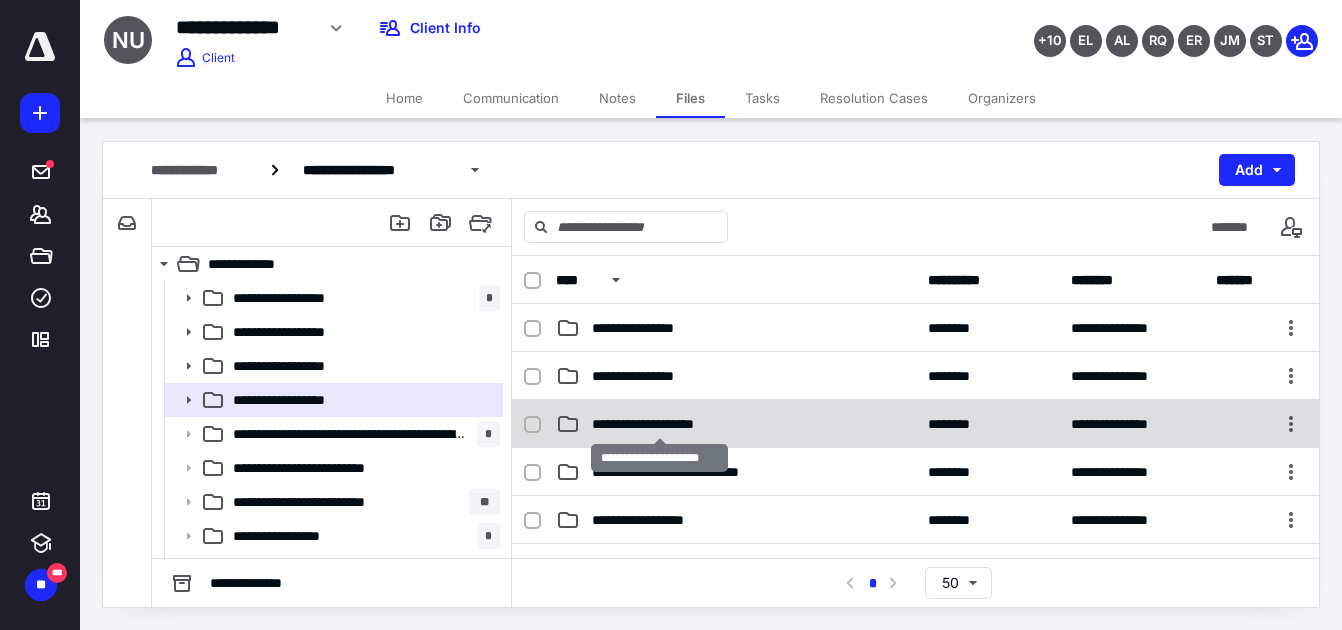 click on "**********" at bounding box center (660, 424) 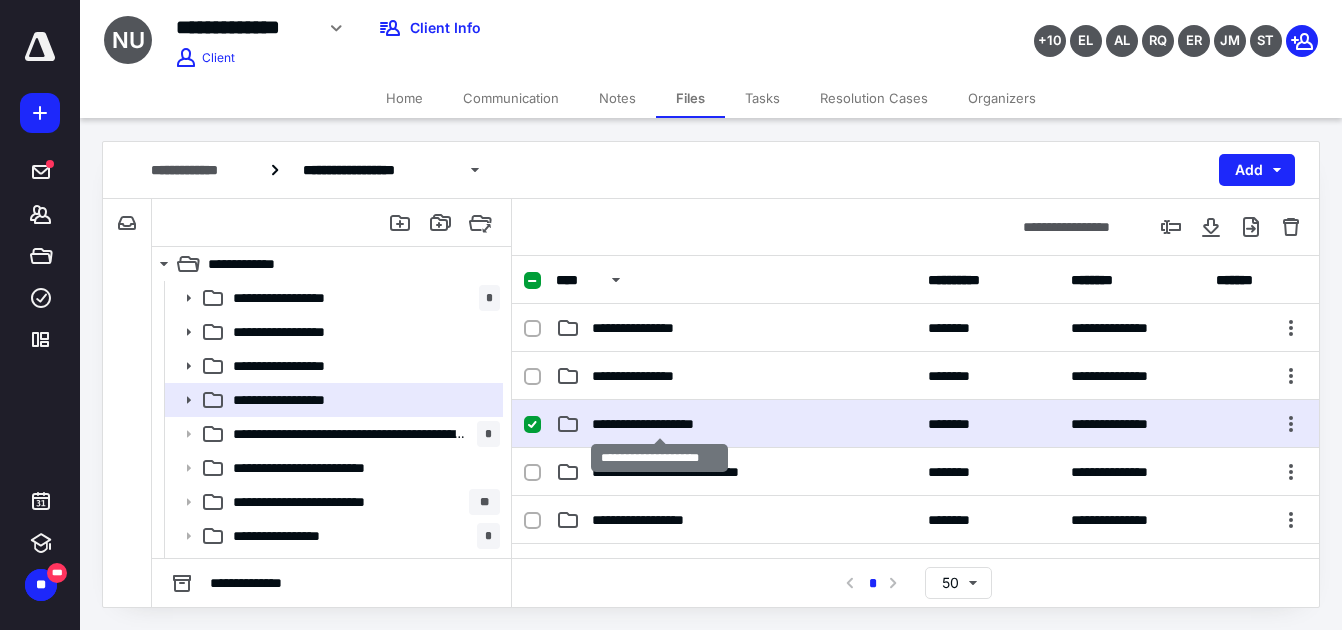 click on "**********" at bounding box center (660, 424) 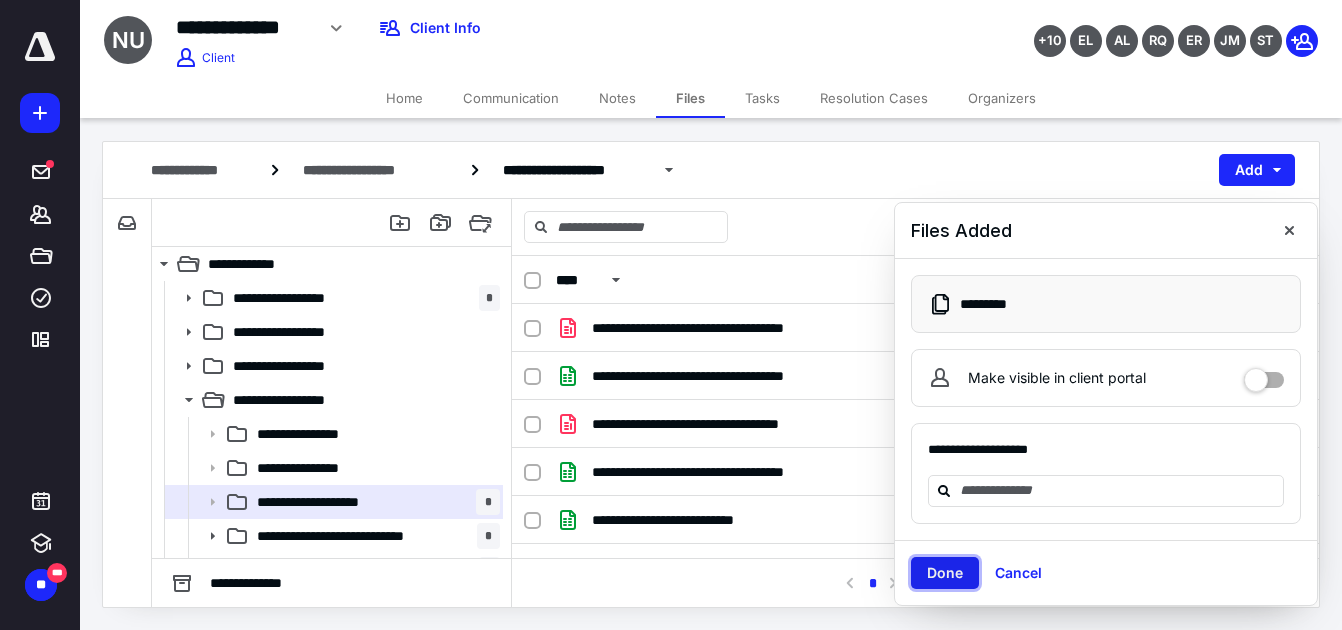 click on "Done" at bounding box center [945, 573] 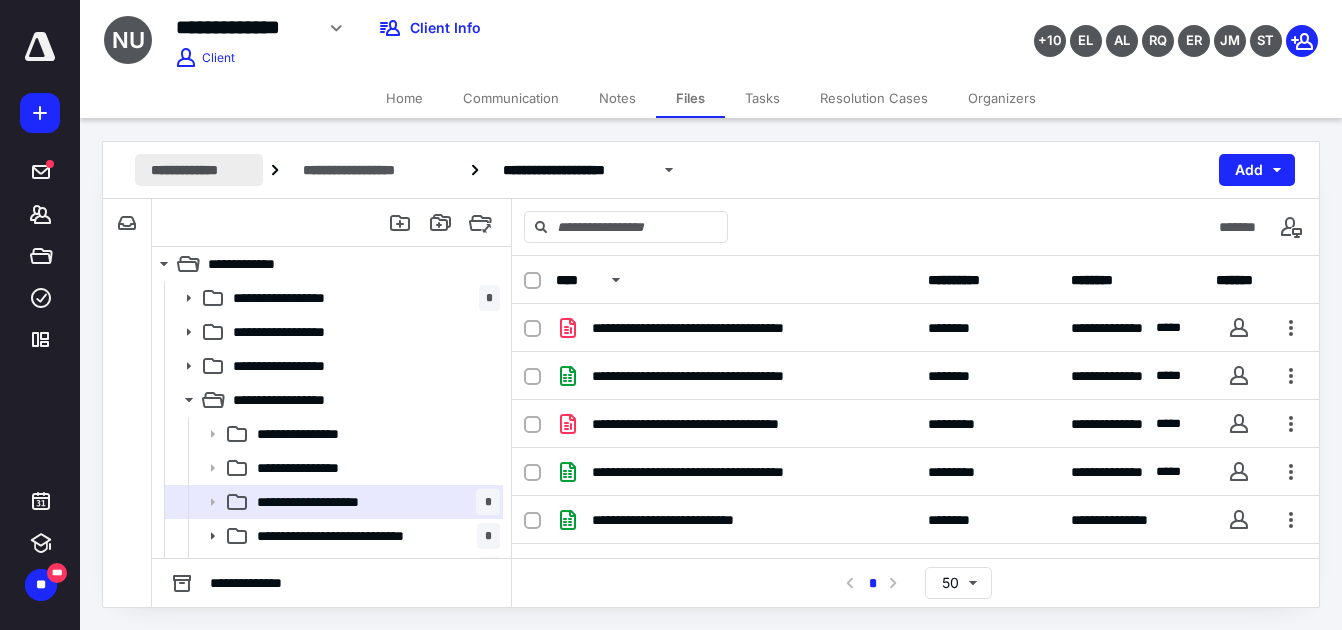 click on "**********" at bounding box center (199, 170) 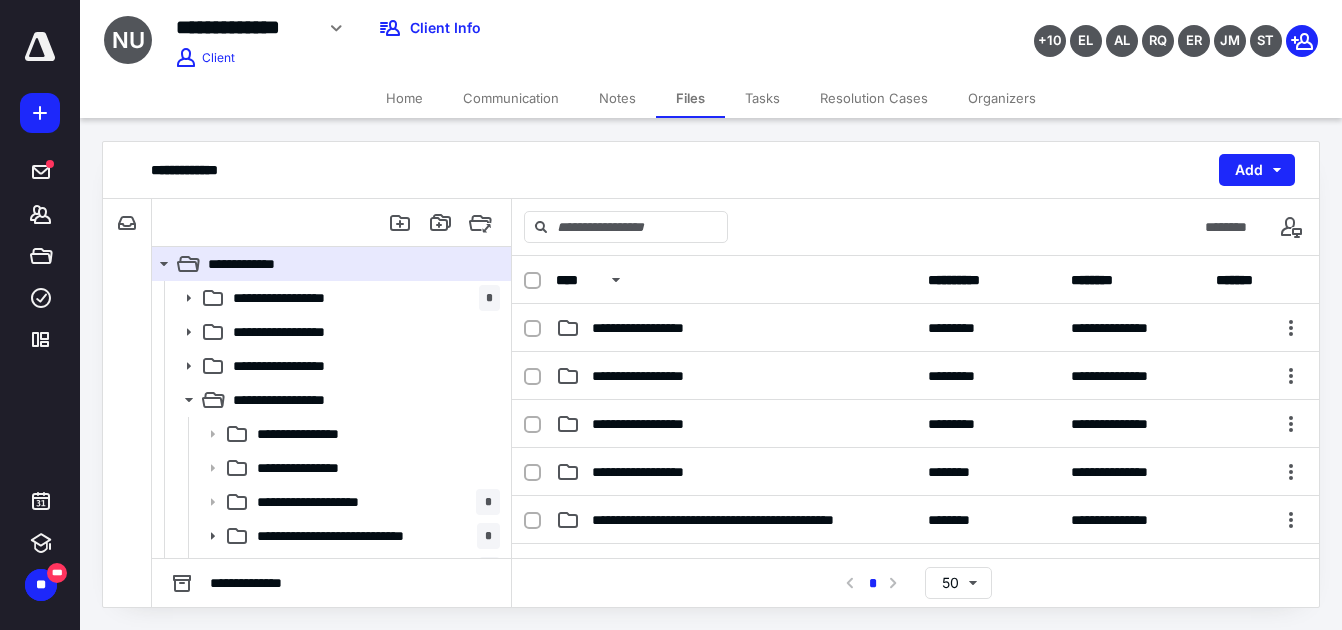 click on "Home" at bounding box center [404, 98] 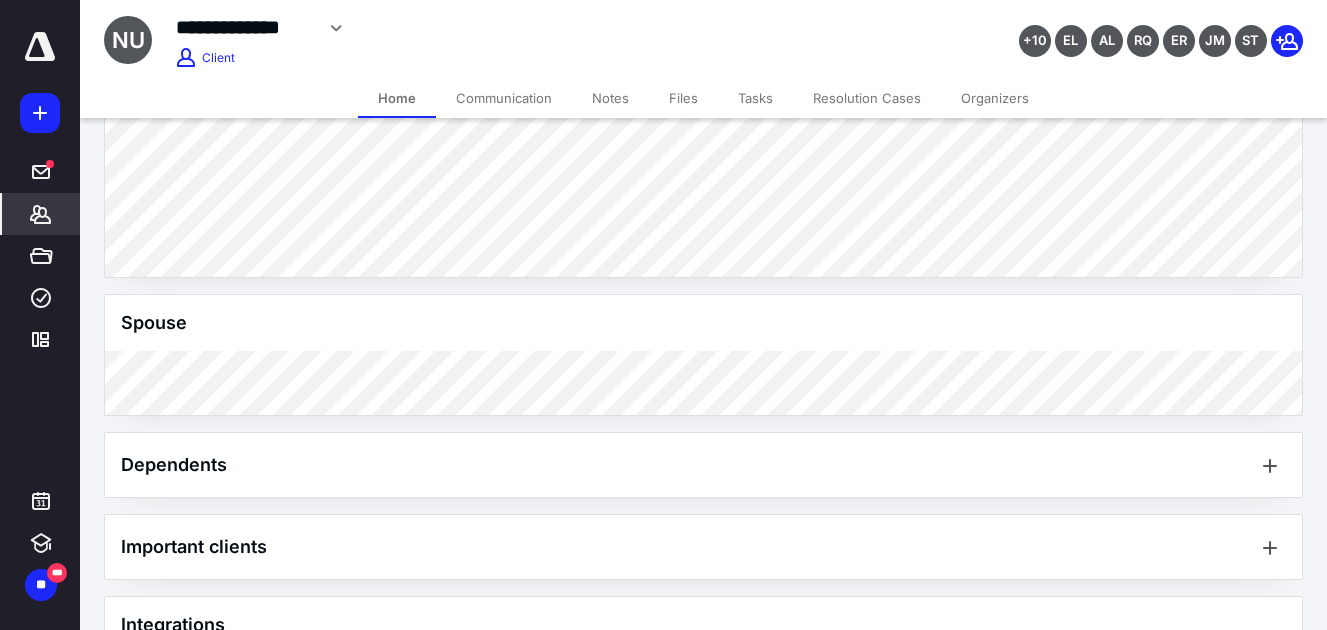 scroll, scrollTop: 500, scrollLeft: 0, axis: vertical 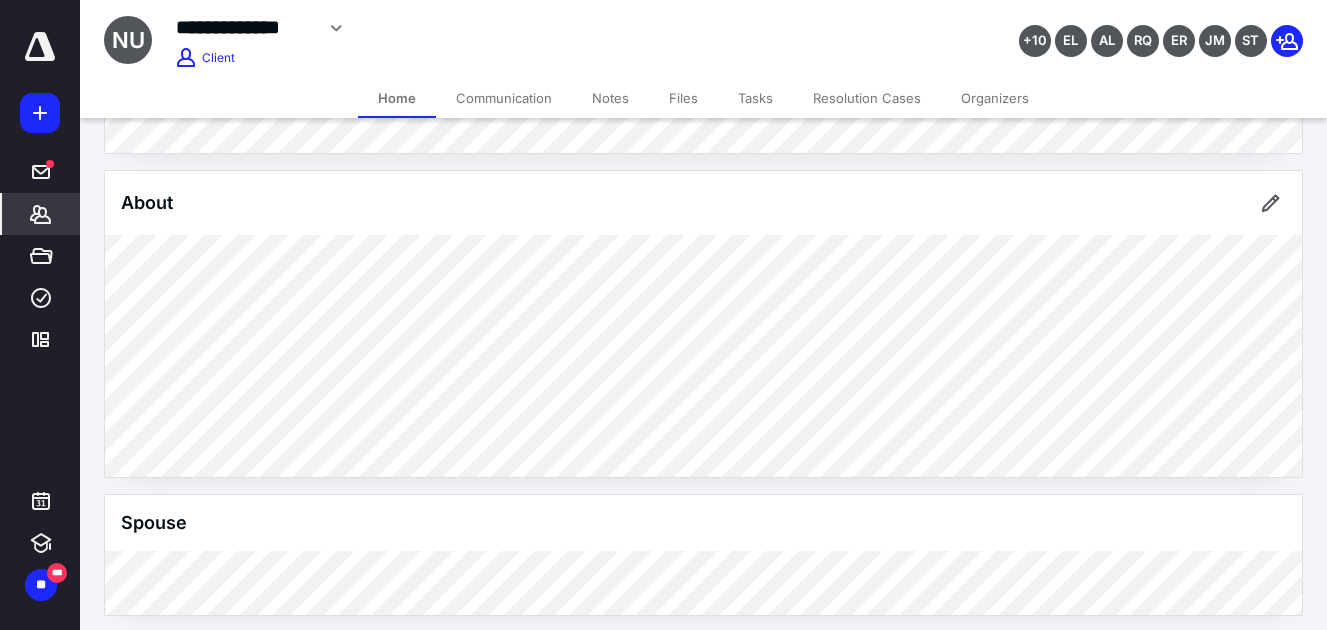 click on "Communication" at bounding box center [504, 98] 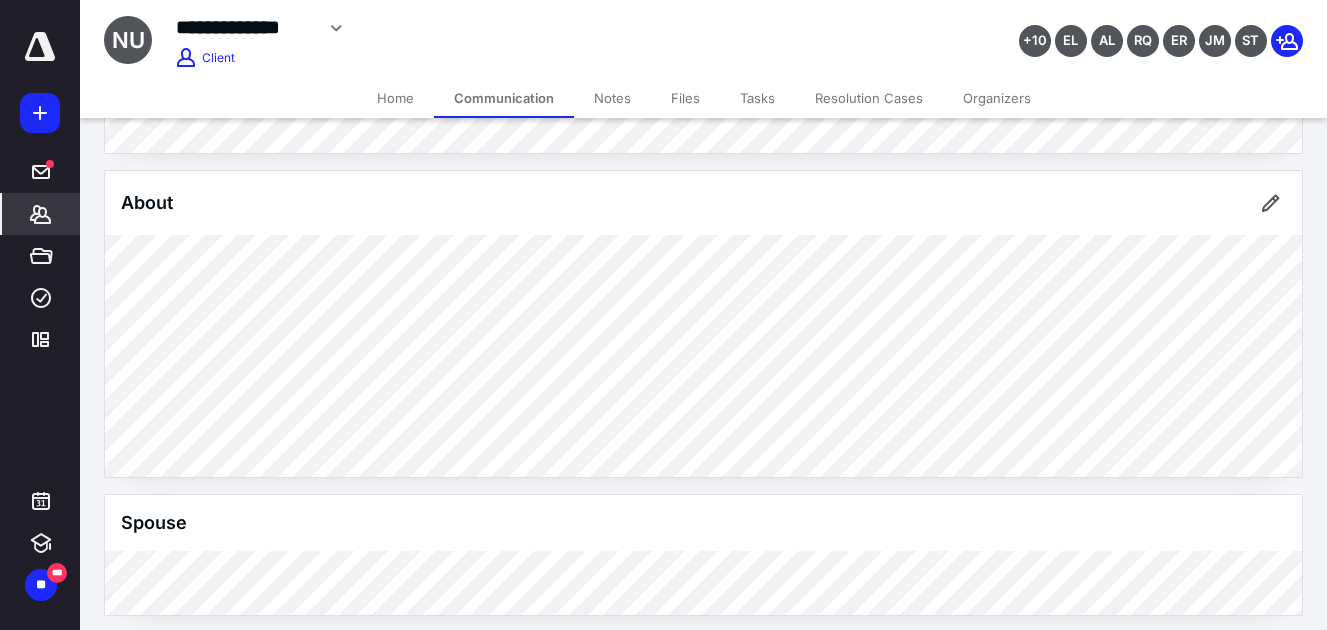 scroll, scrollTop: 0, scrollLeft: 0, axis: both 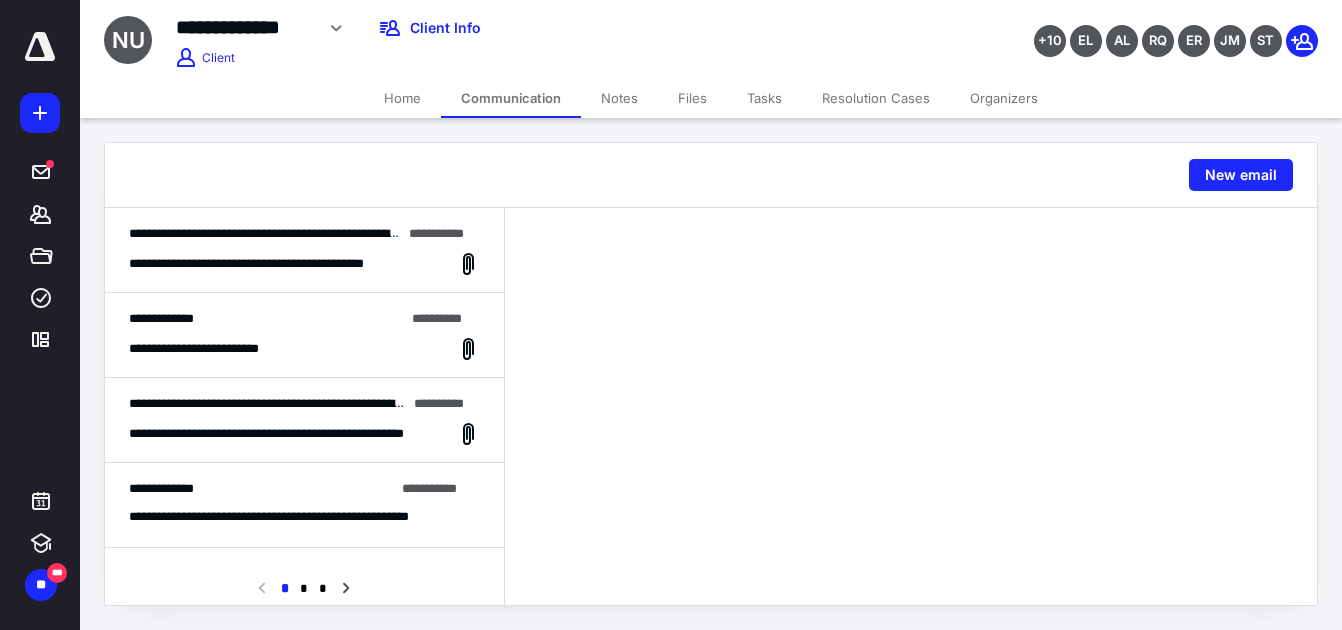 click on "Tasks" at bounding box center (764, 98) 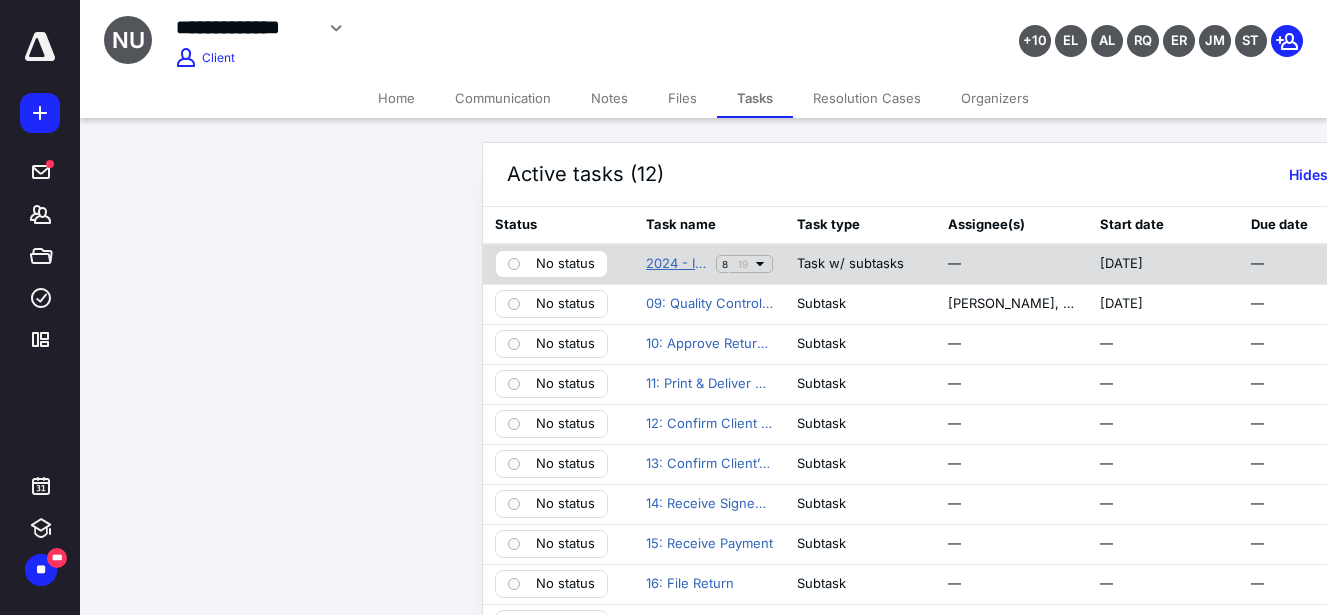 click on "2024 - Individual Tax Workflow" at bounding box center (677, 264) 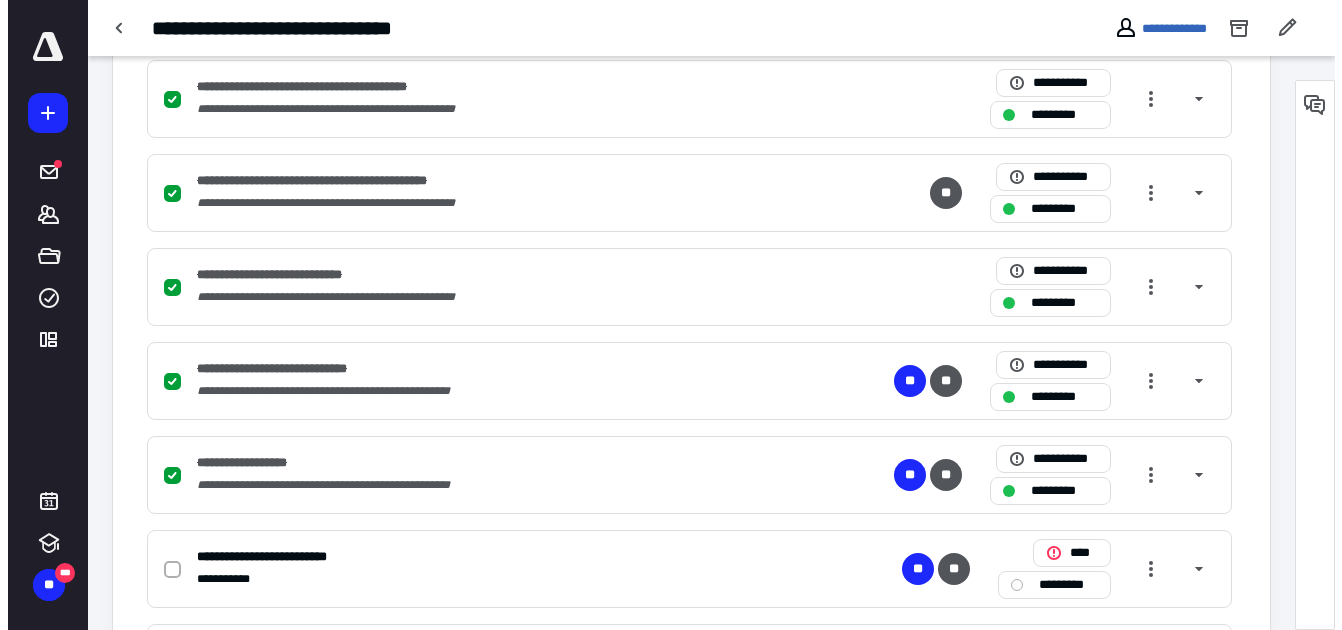 scroll, scrollTop: 1000, scrollLeft: 0, axis: vertical 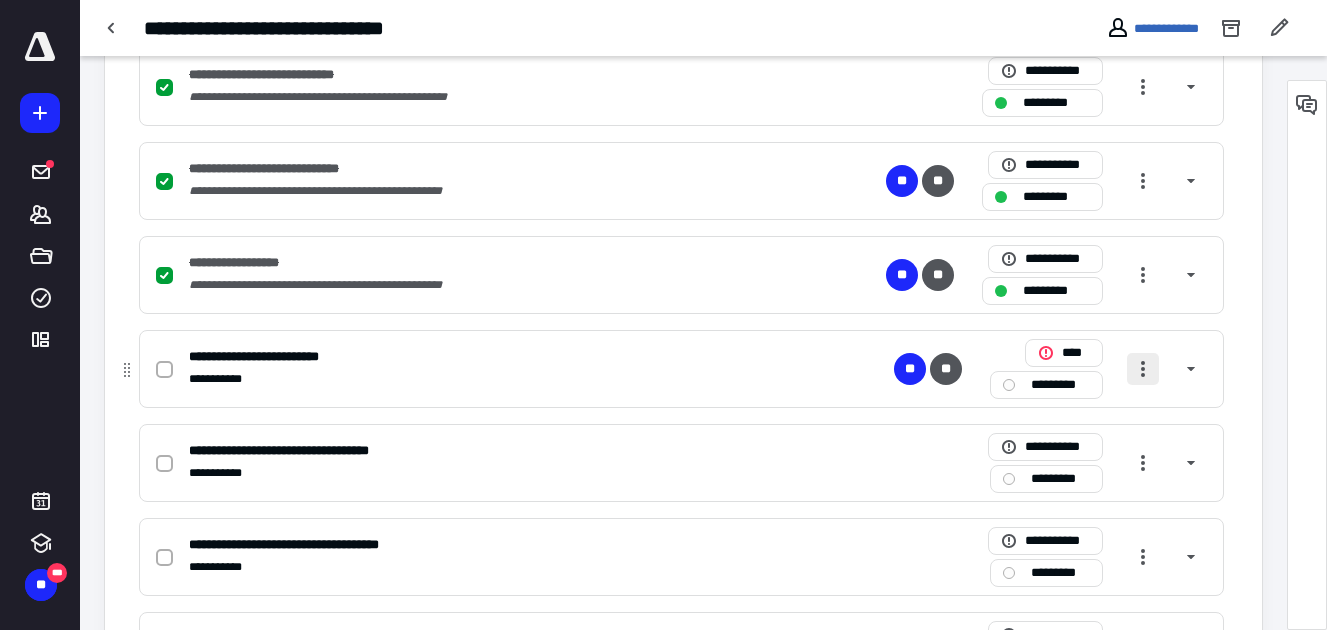 click at bounding box center [1143, 369] 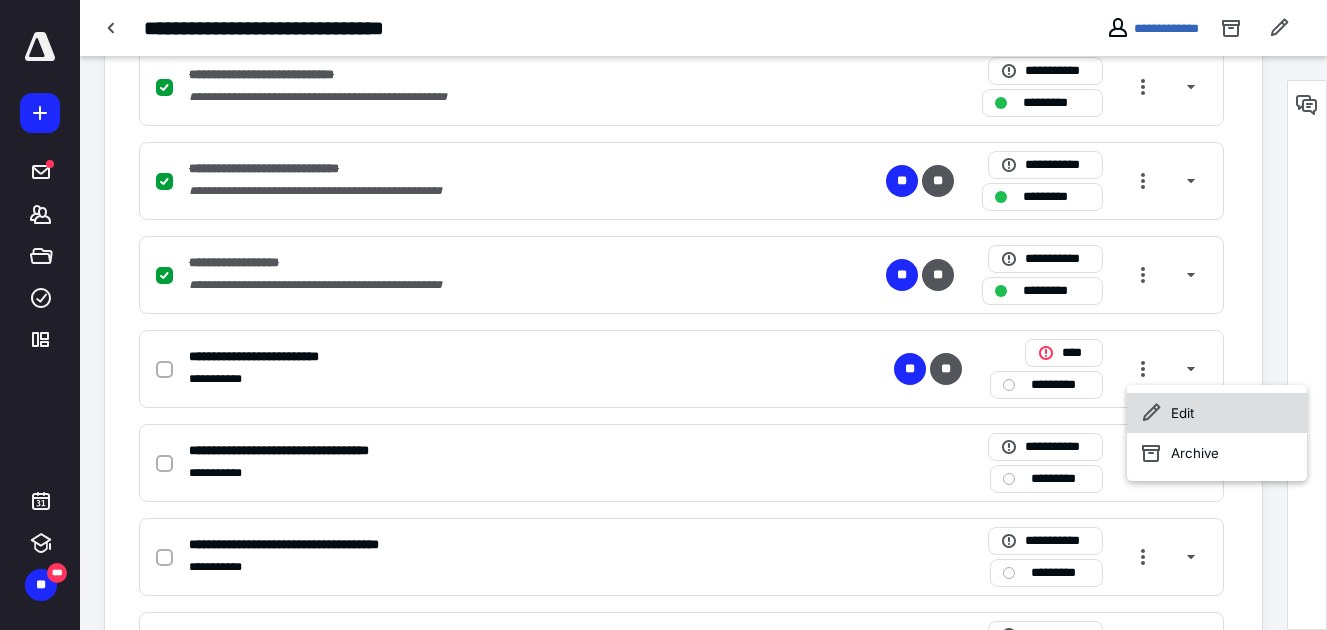 click 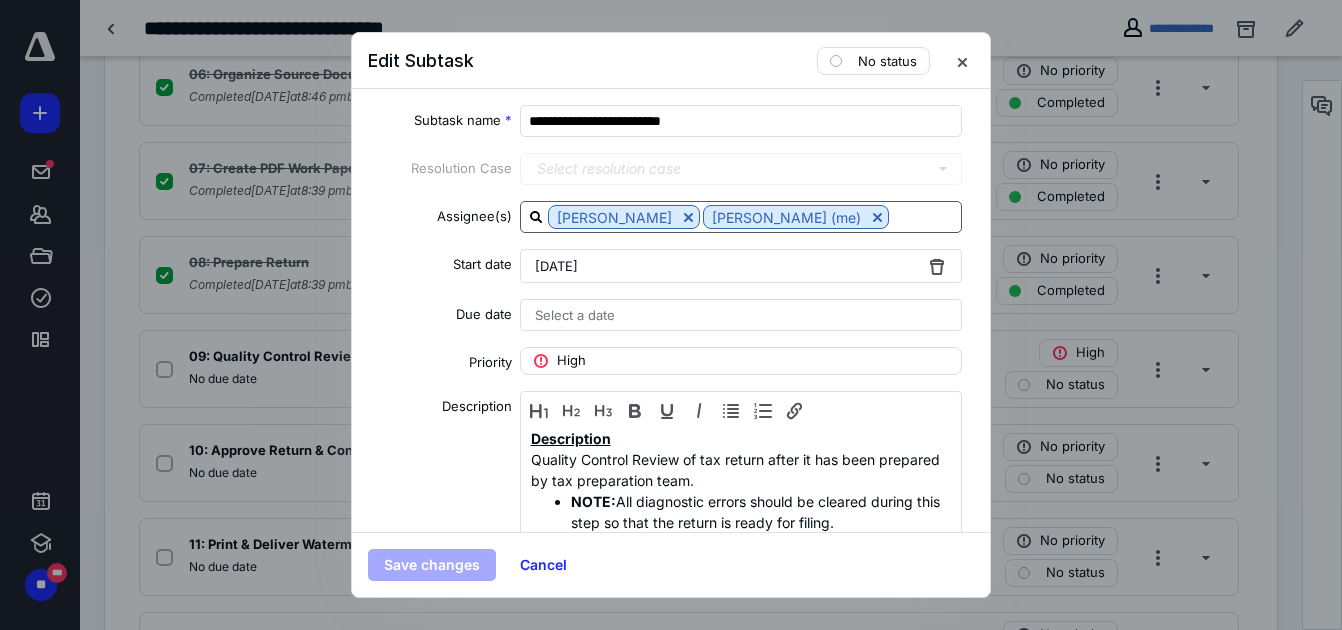 click at bounding box center [925, 216] 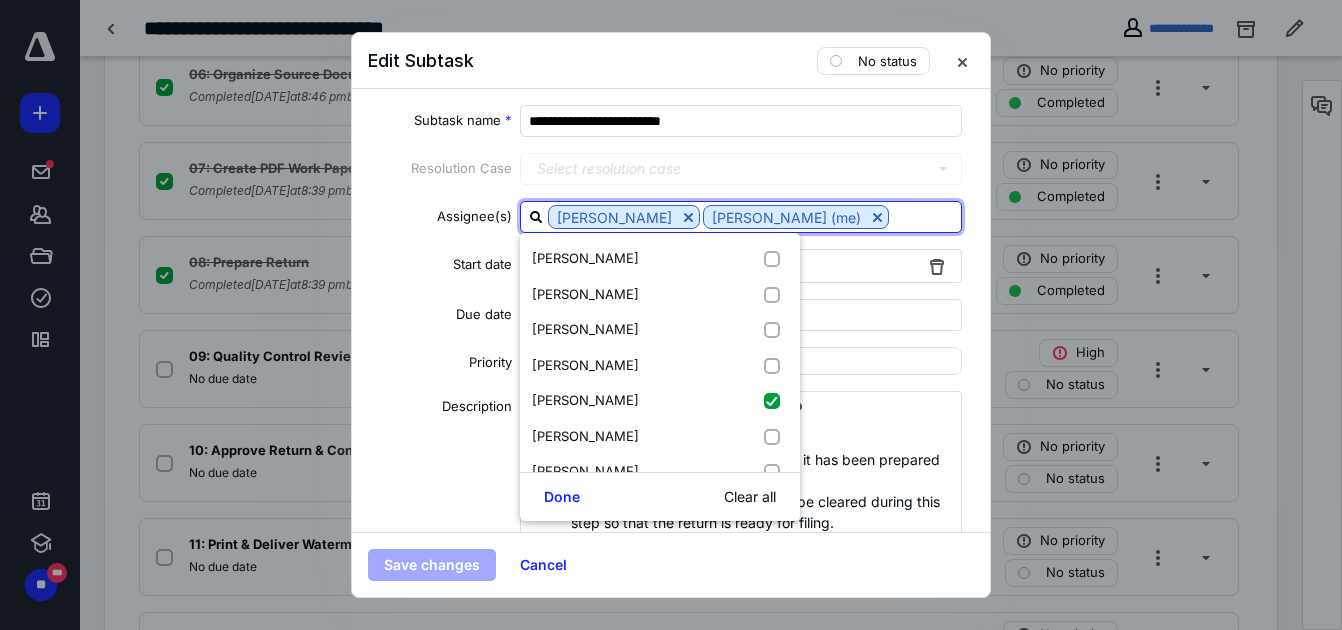 type on "Nishan Solanki (me)" 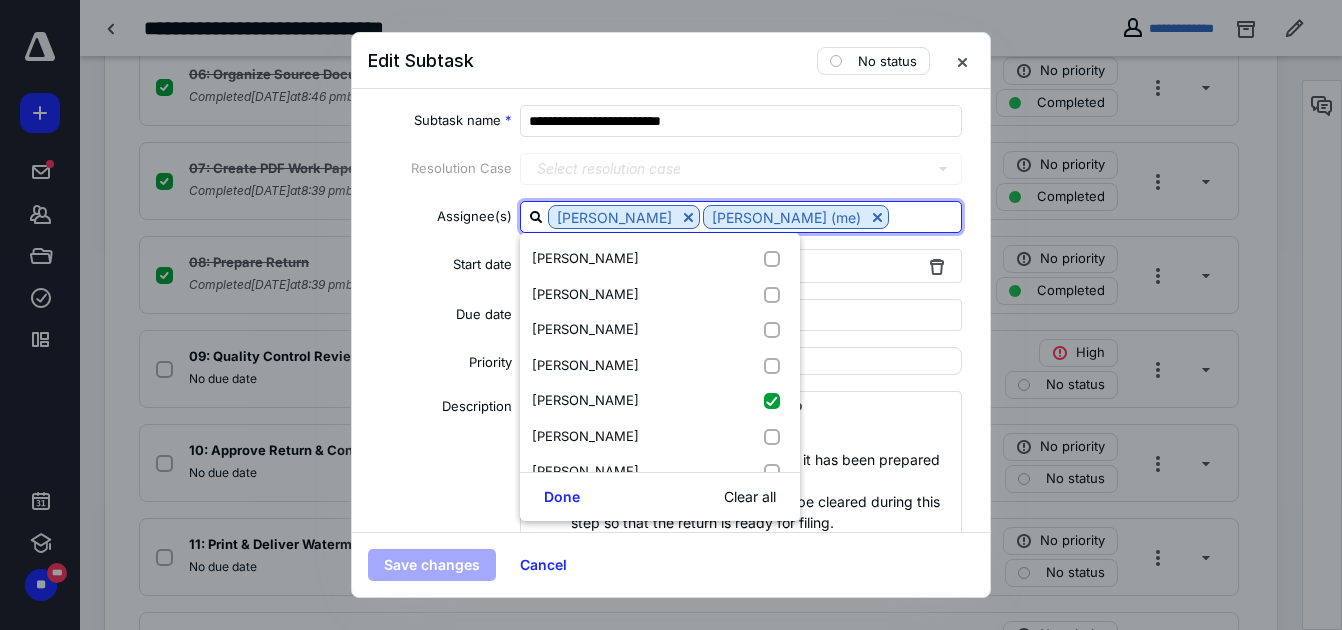 checkbox on "false" 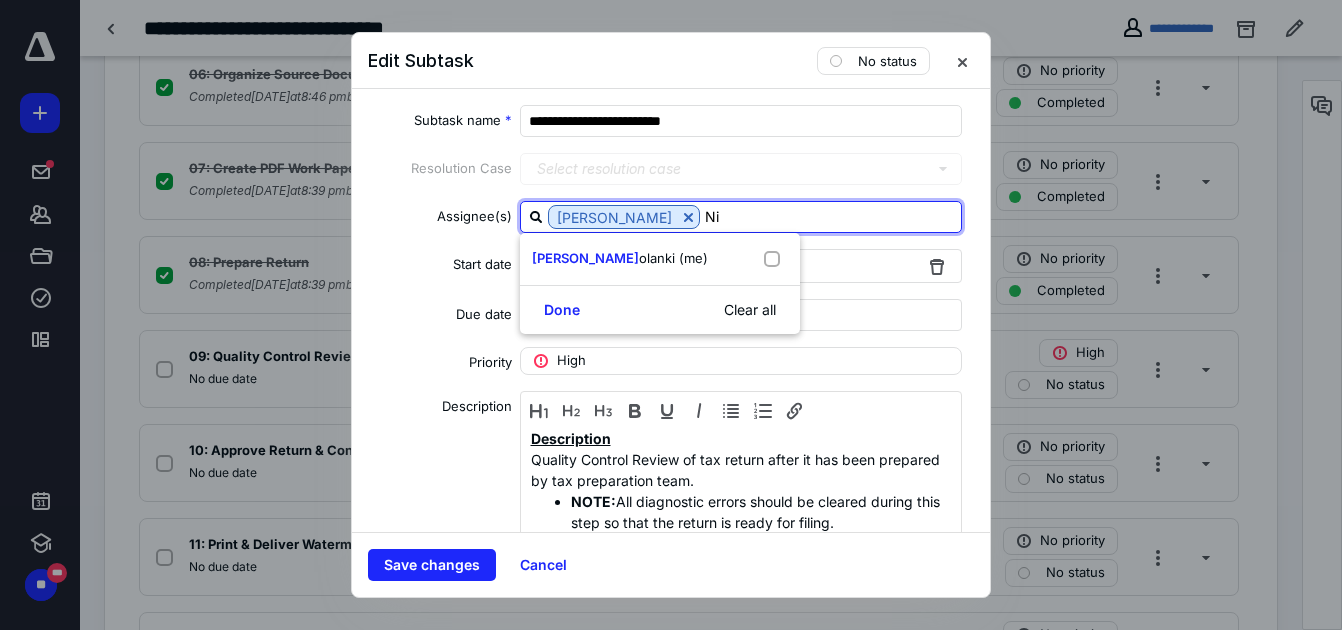 type on "N" 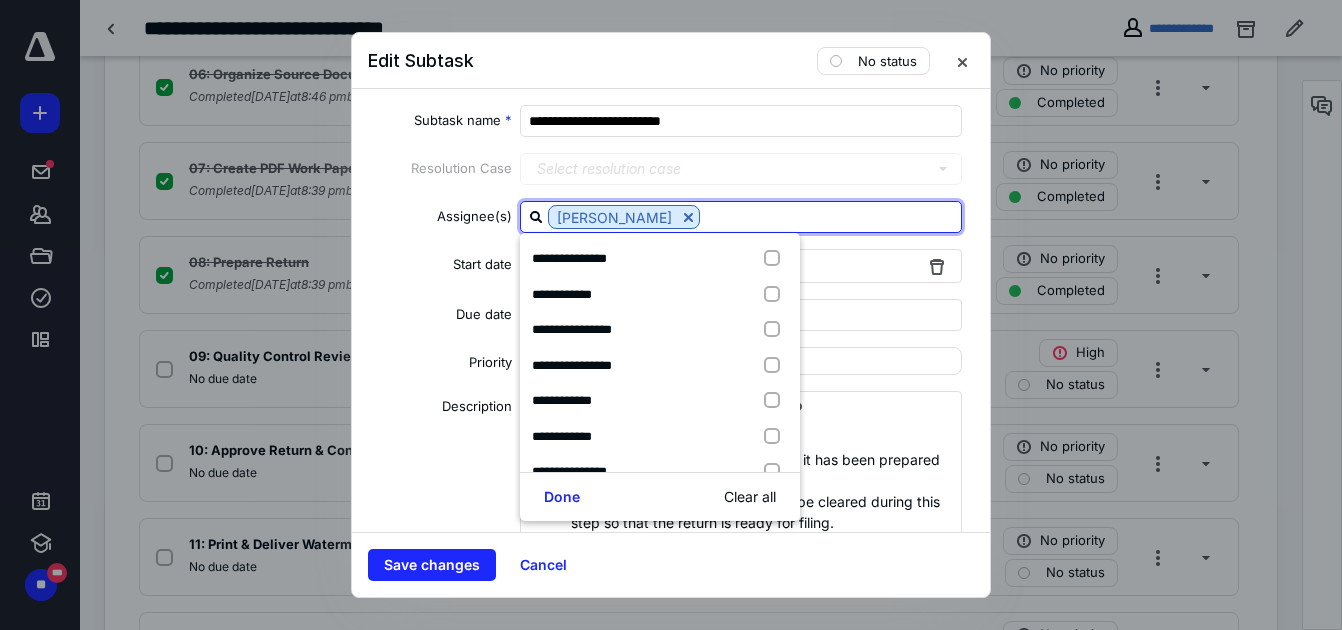 type on "Dharmil Soni" 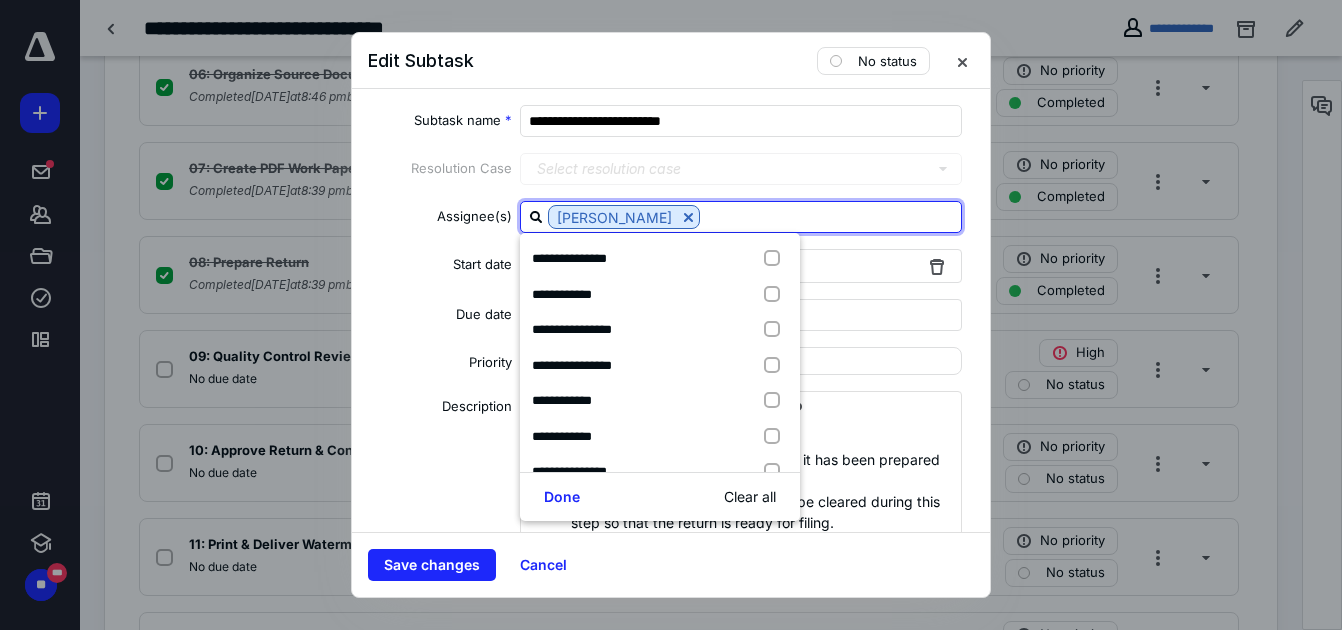 checkbox on "false" 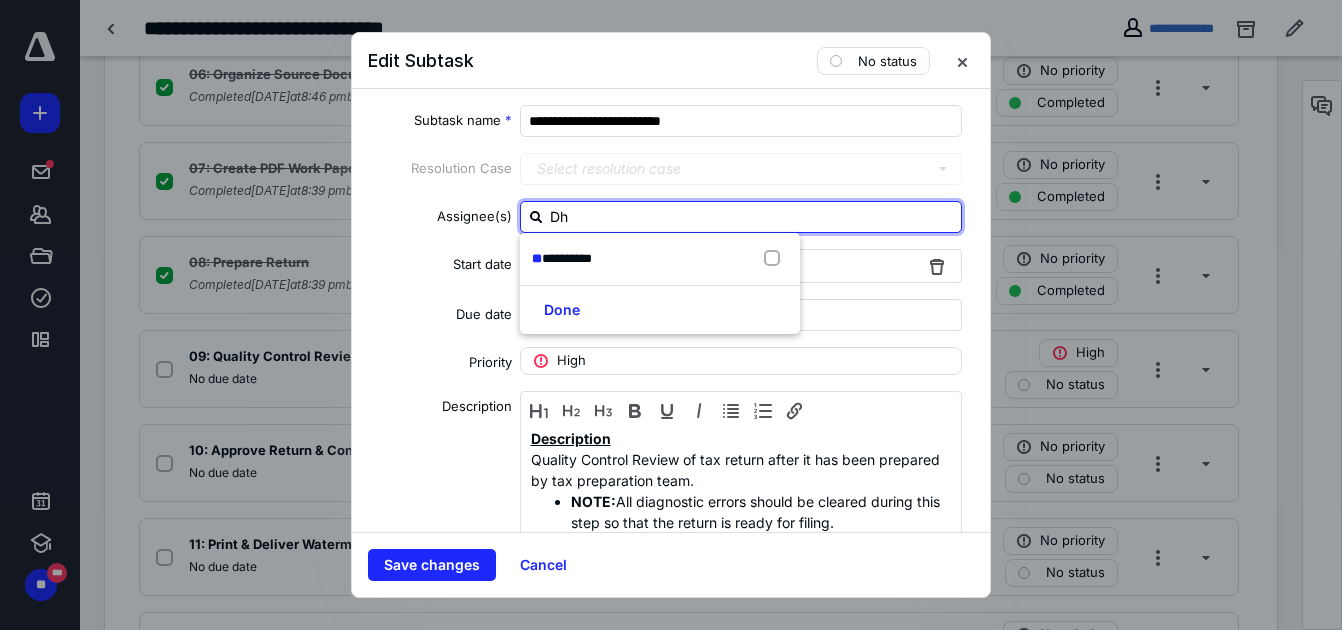 type on "D" 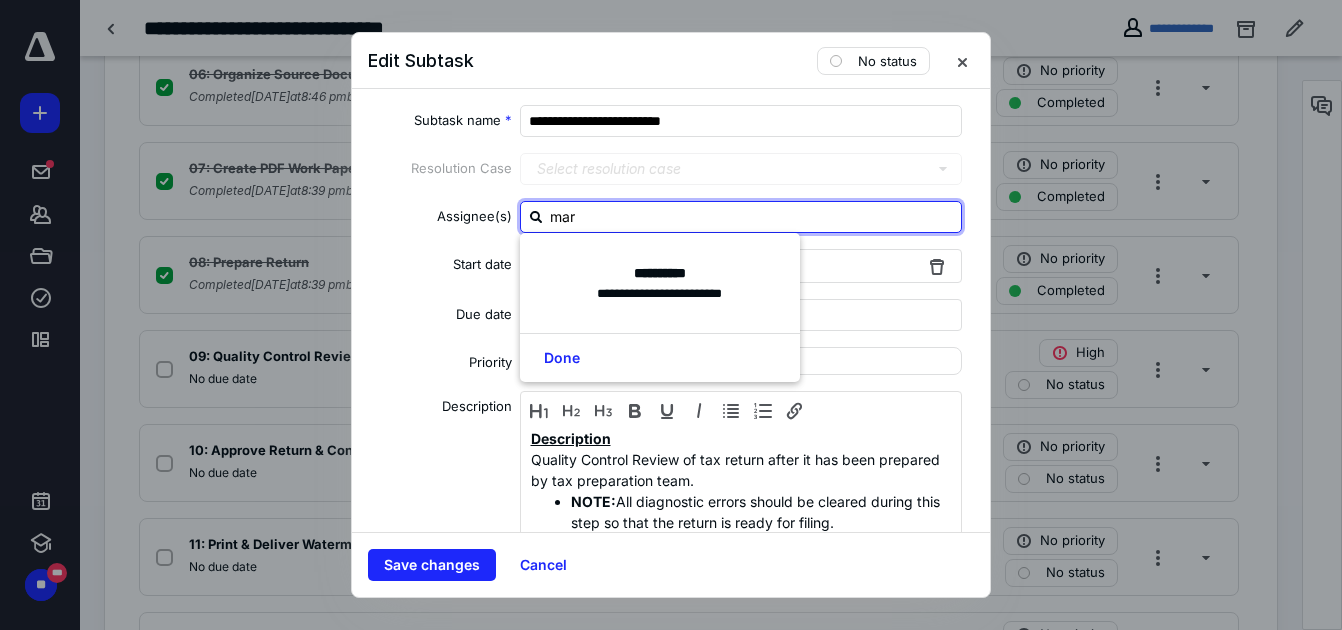 type on "ma" 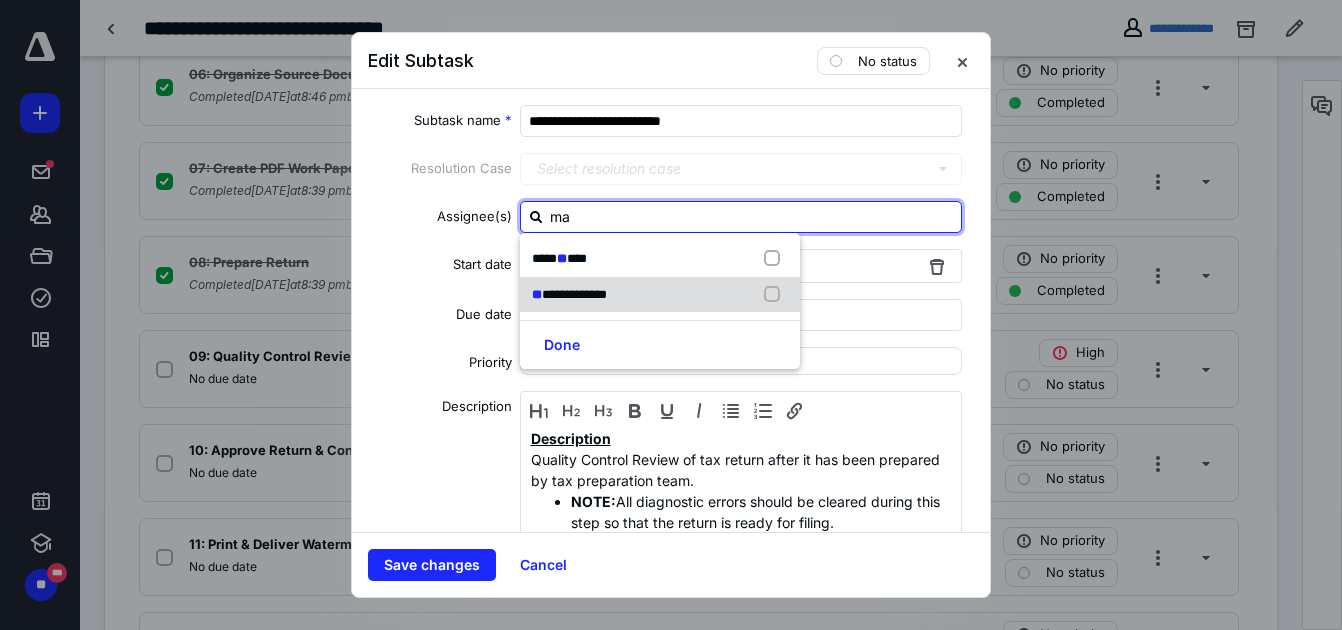 click on "**********" at bounding box center [660, 295] 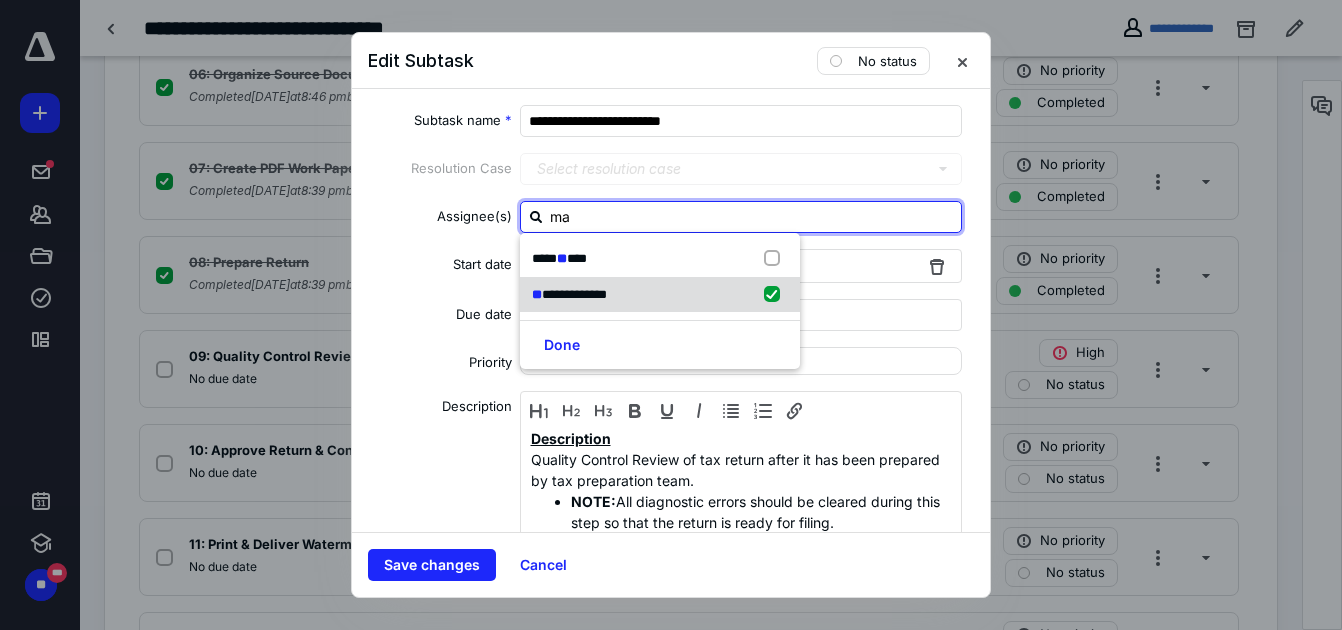 checkbox on "true" 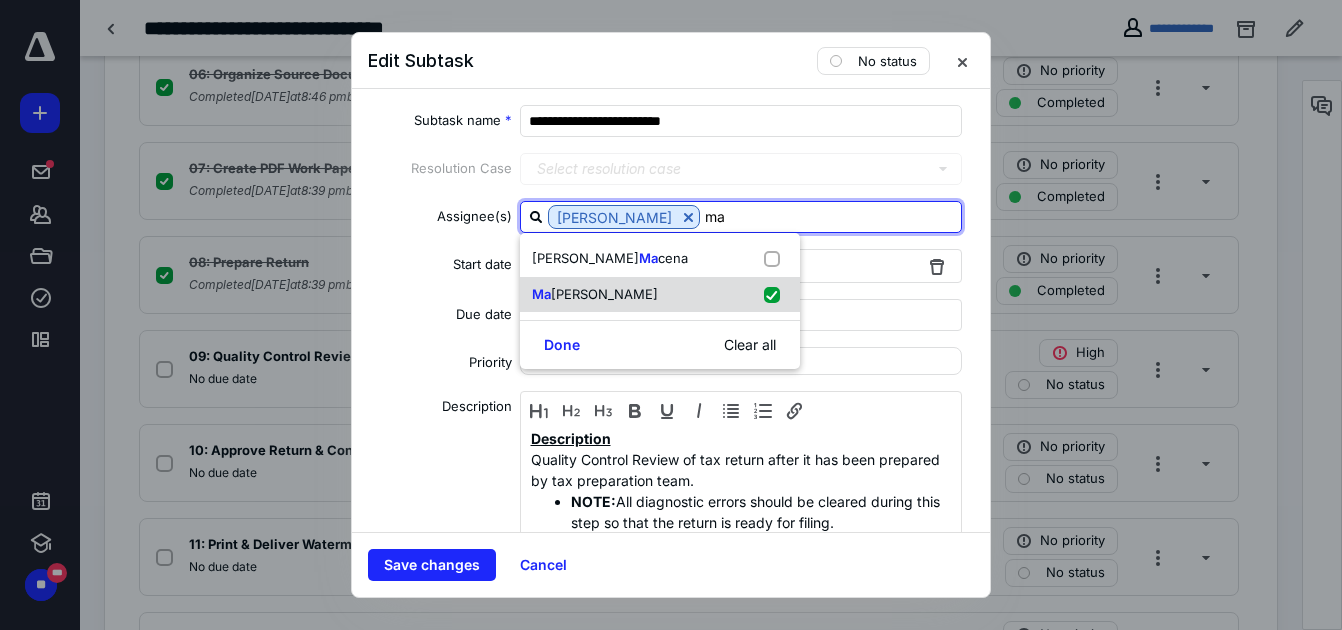 type on "m" 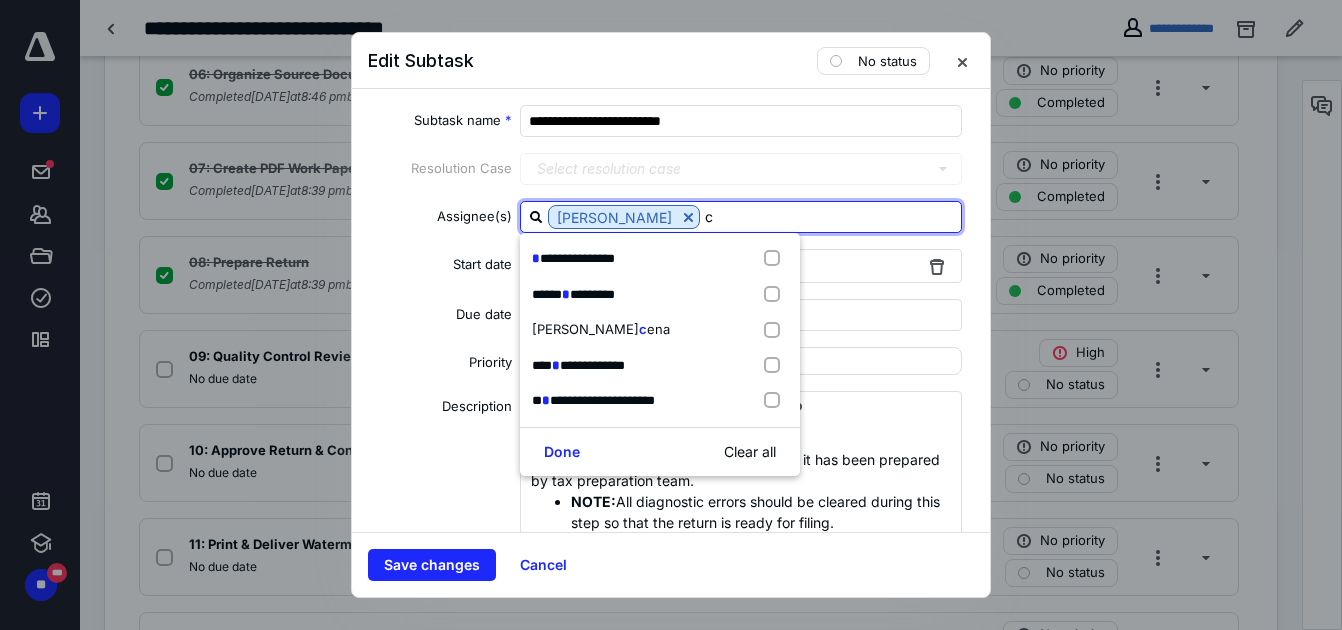 type on "ch" 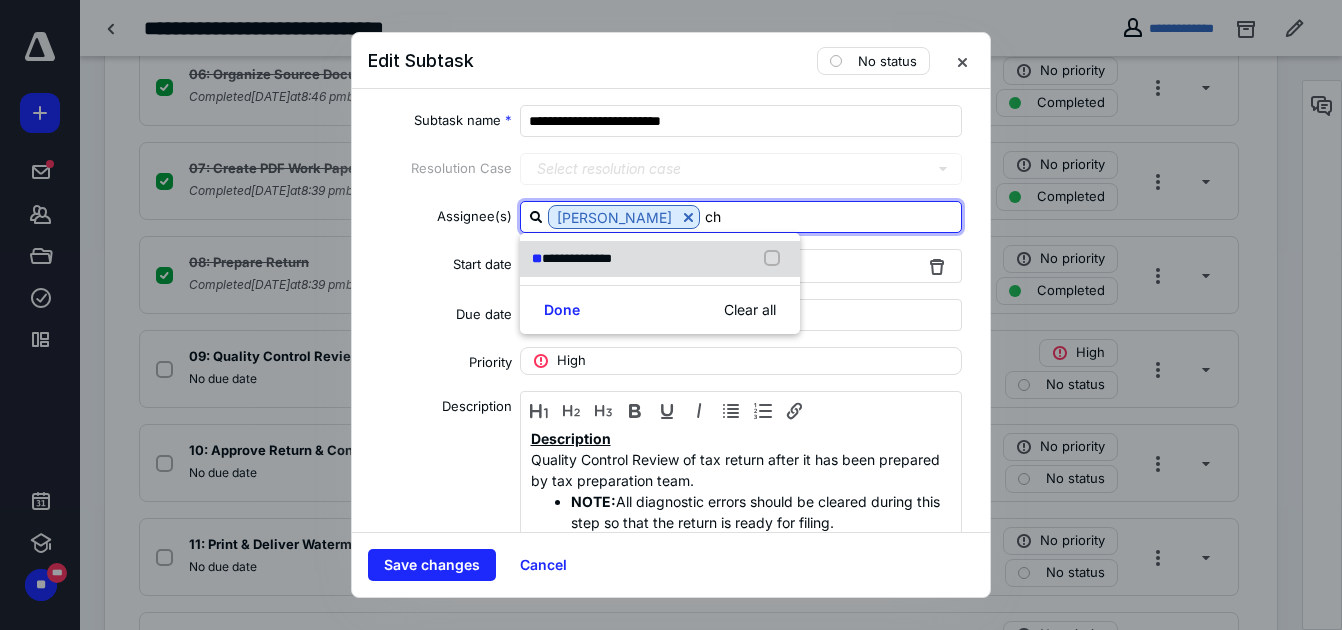 click on "**********" at bounding box center [660, 259] 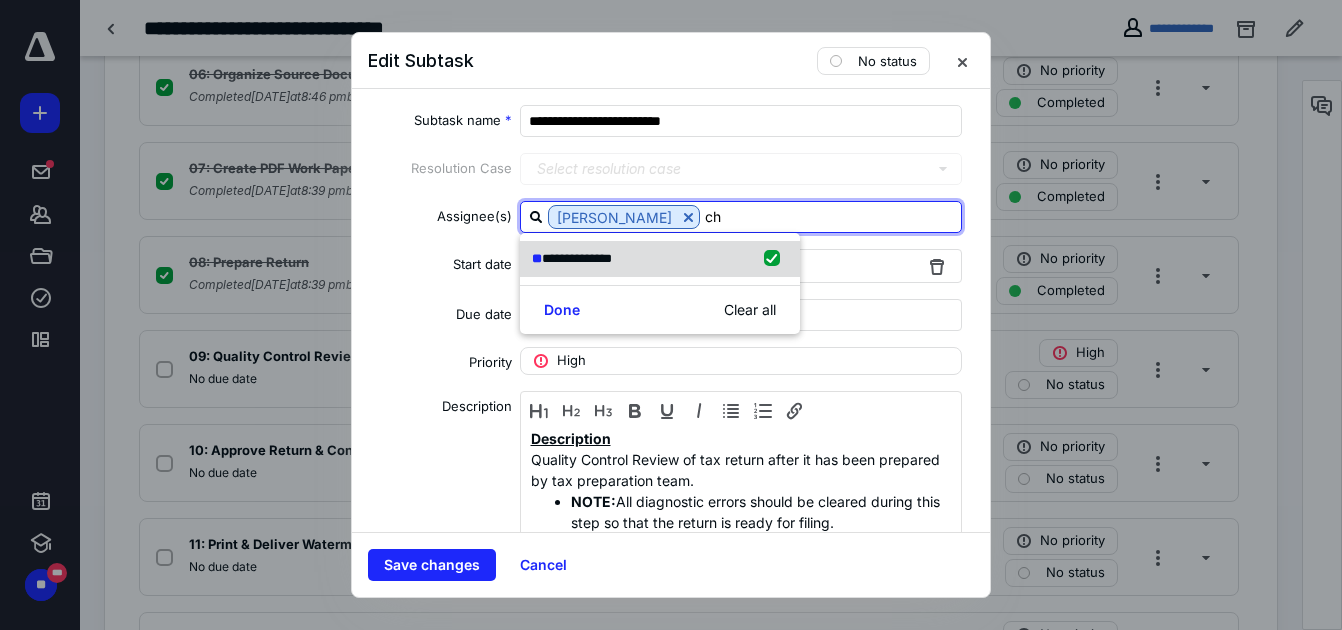 checkbox on "true" 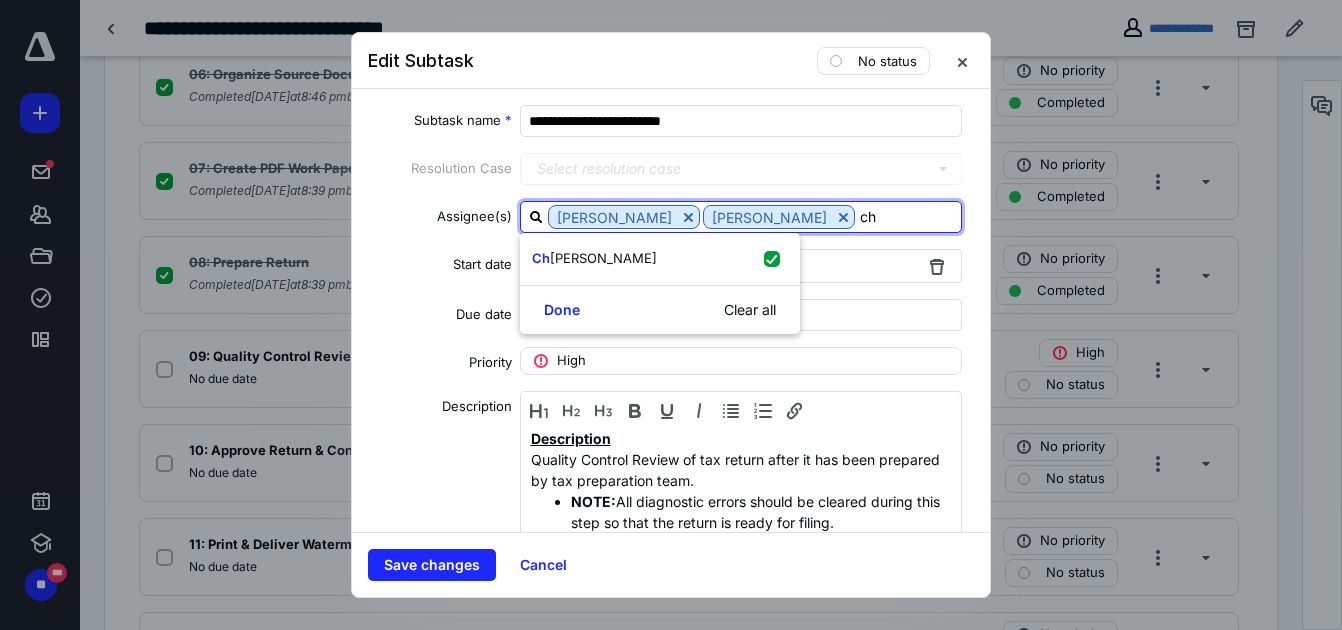type on "c" 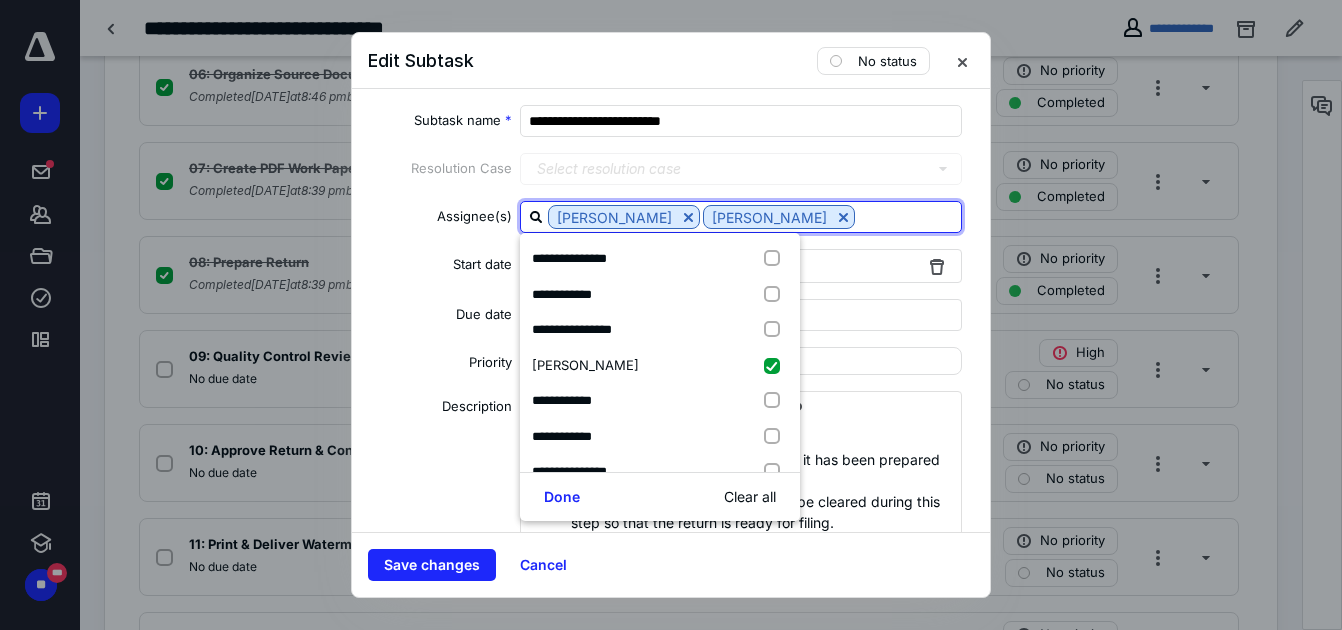click at bounding box center (908, 216) 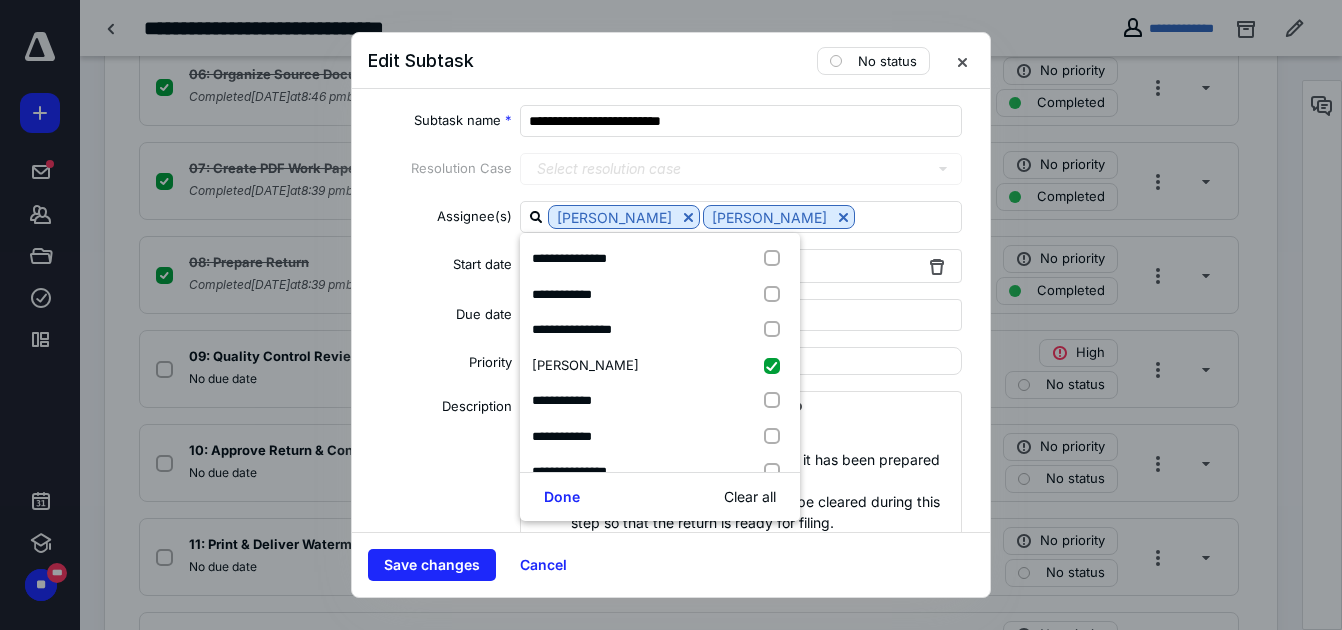 click on "Select a date" at bounding box center [741, 315] 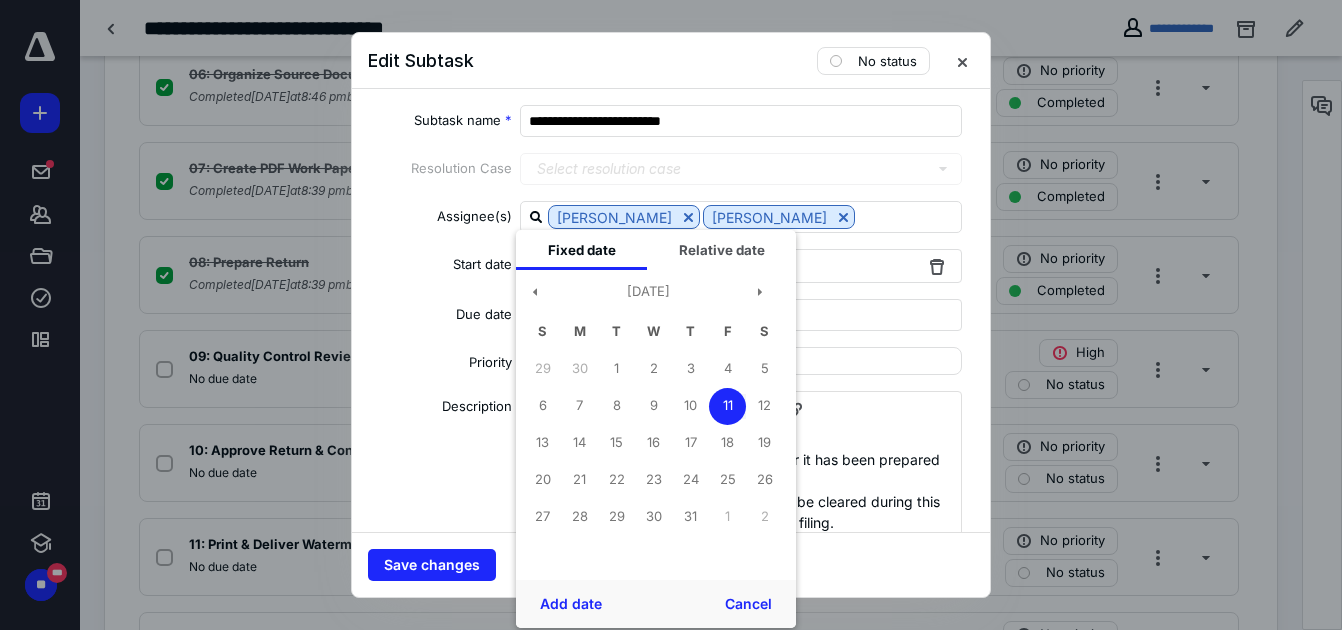 click on "Due date" at bounding box center (440, 318) 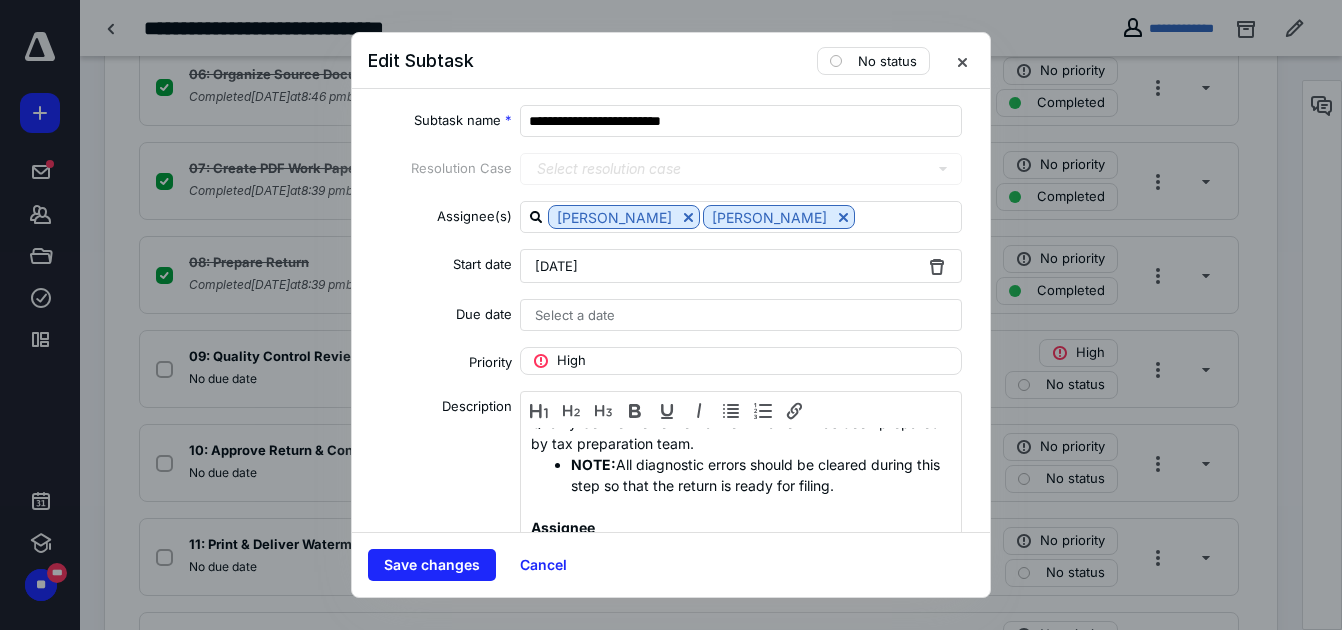 scroll, scrollTop: 0, scrollLeft: 0, axis: both 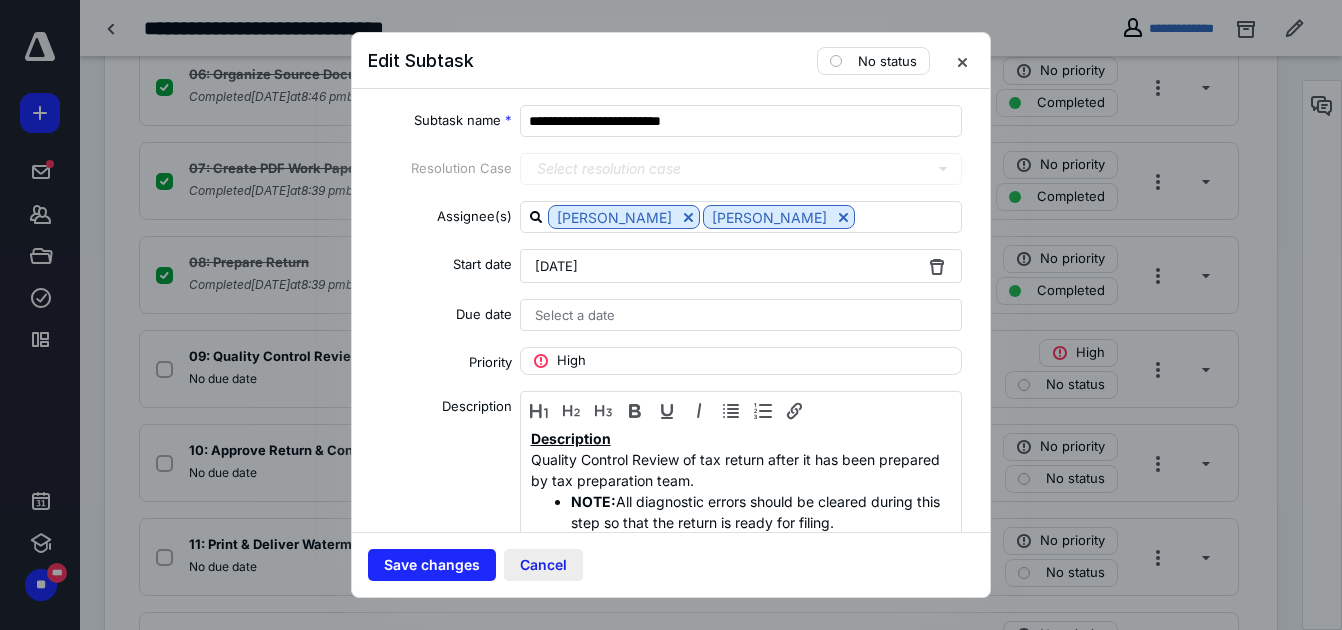 click on "Cancel" at bounding box center (543, 565) 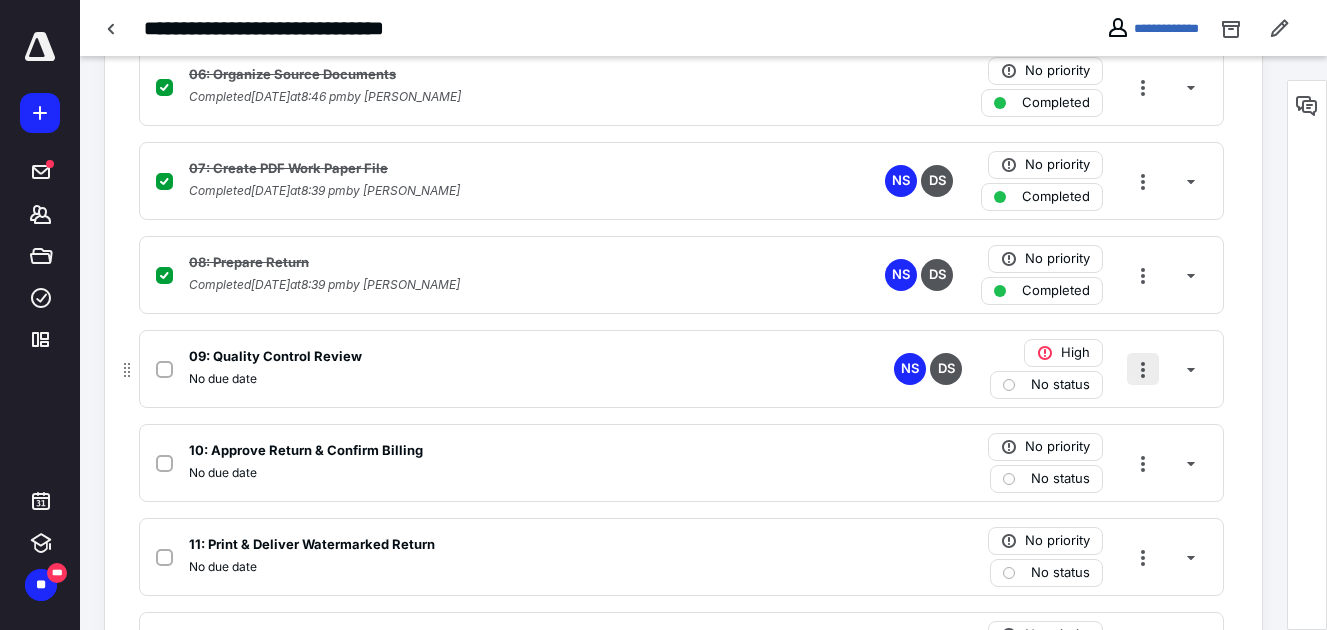 click at bounding box center (1143, 369) 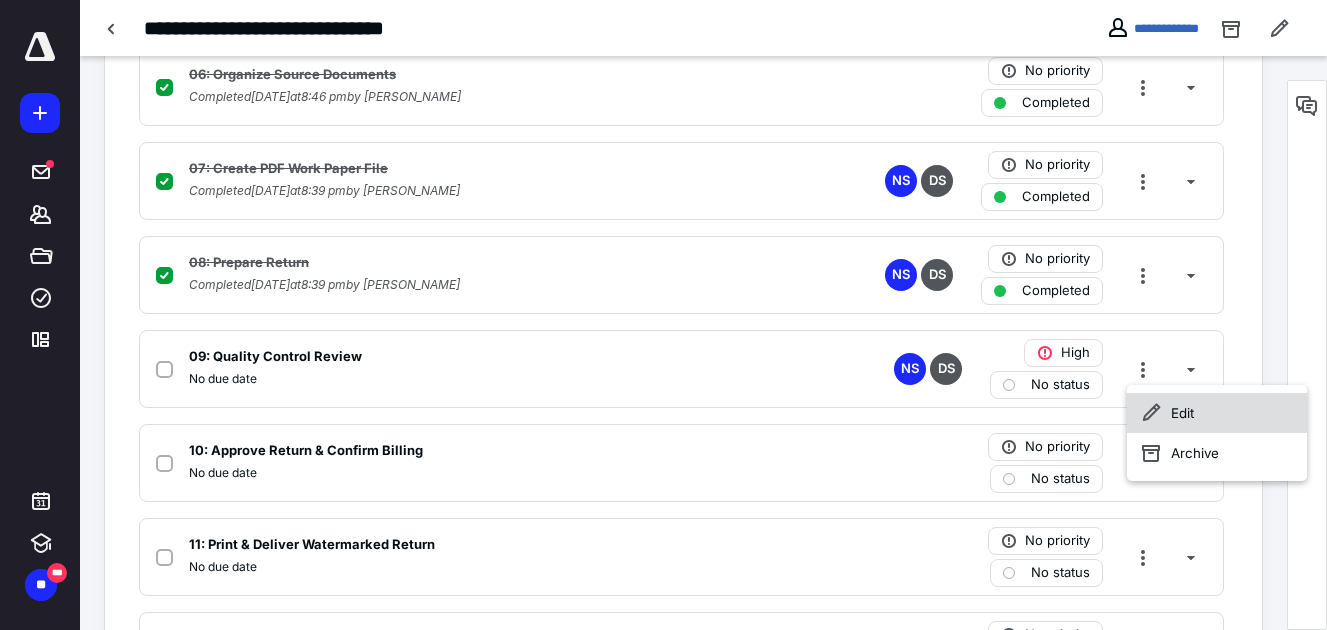 click on "Edit" at bounding box center [1217, 413] 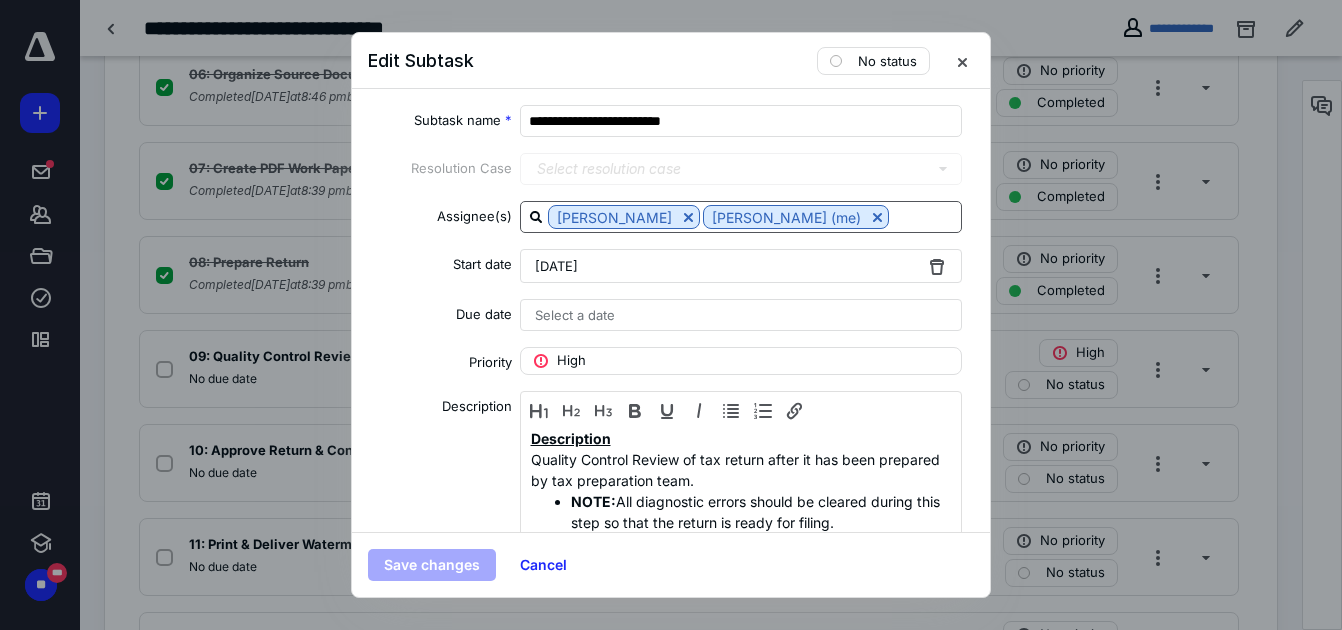 drag, startPoint x: 826, startPoint y: 217, endPoint x: 755, endPoint y: 227, distance: 71.70077 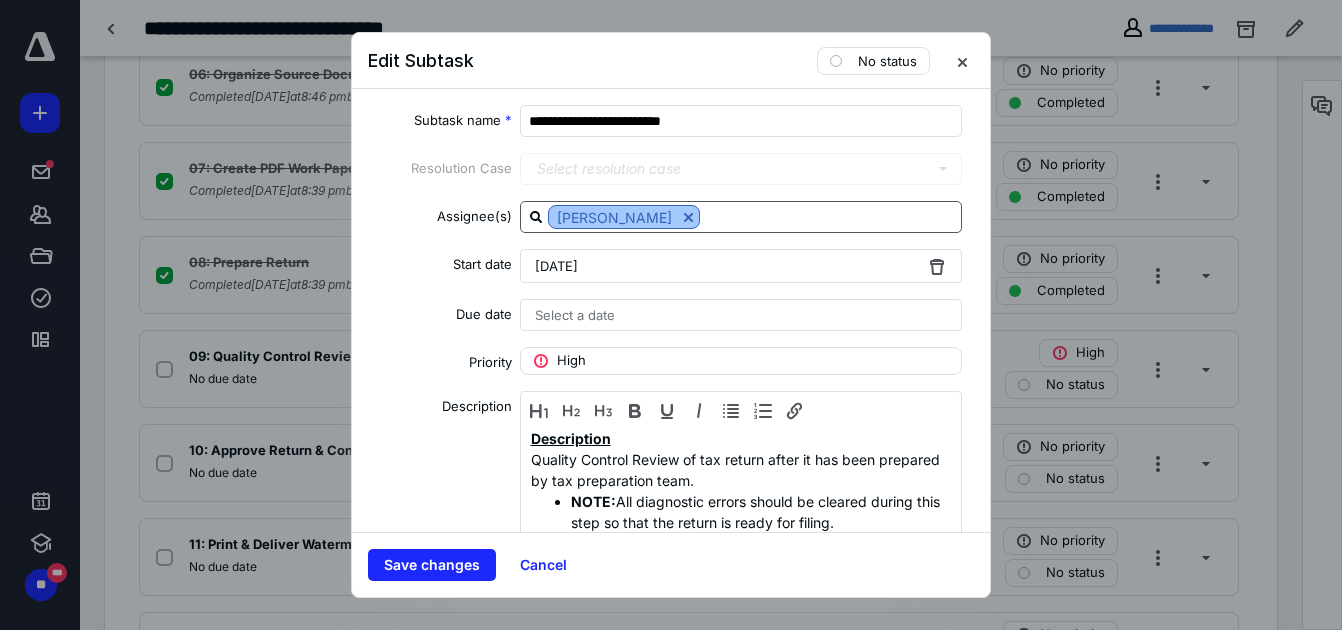 click at bounding box center [688, 217] 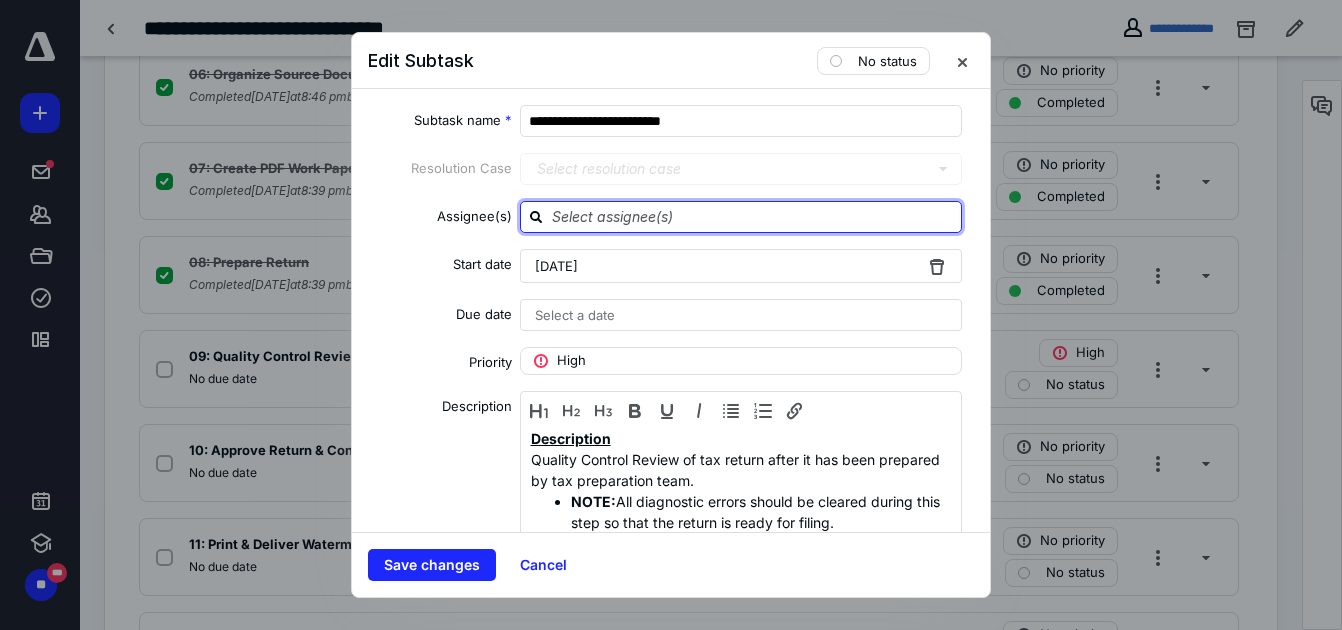 click at bounding box center [753, 216] 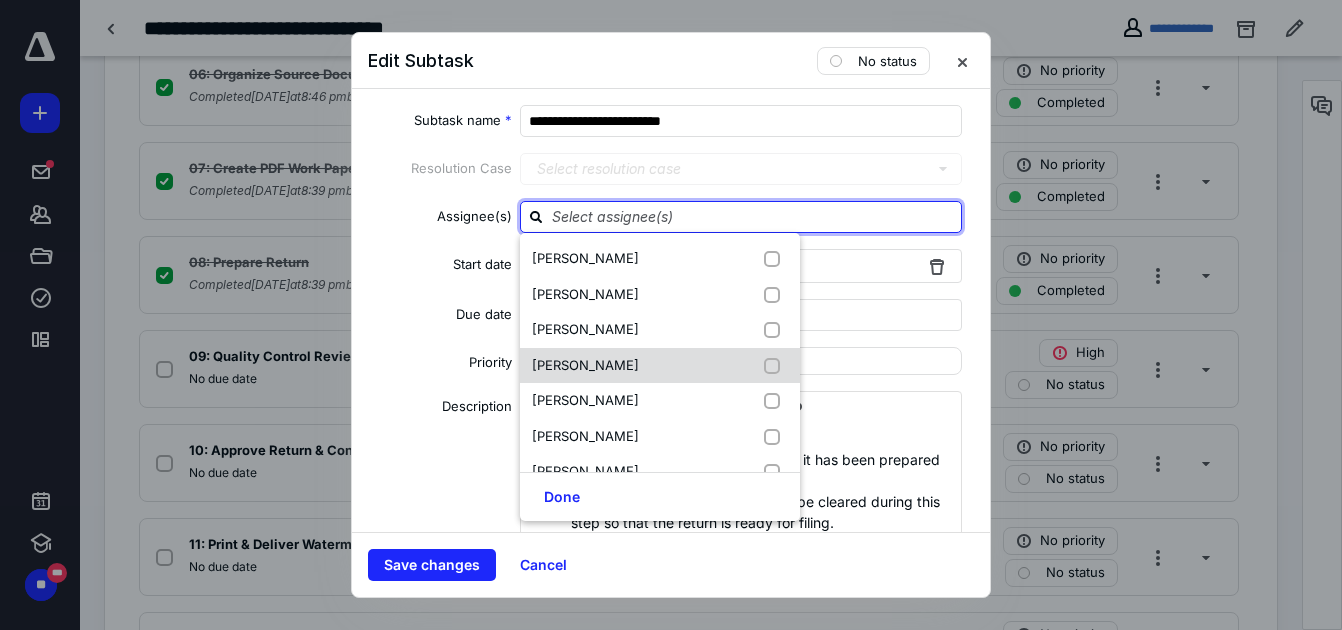 click at bounding box center (776, 366) 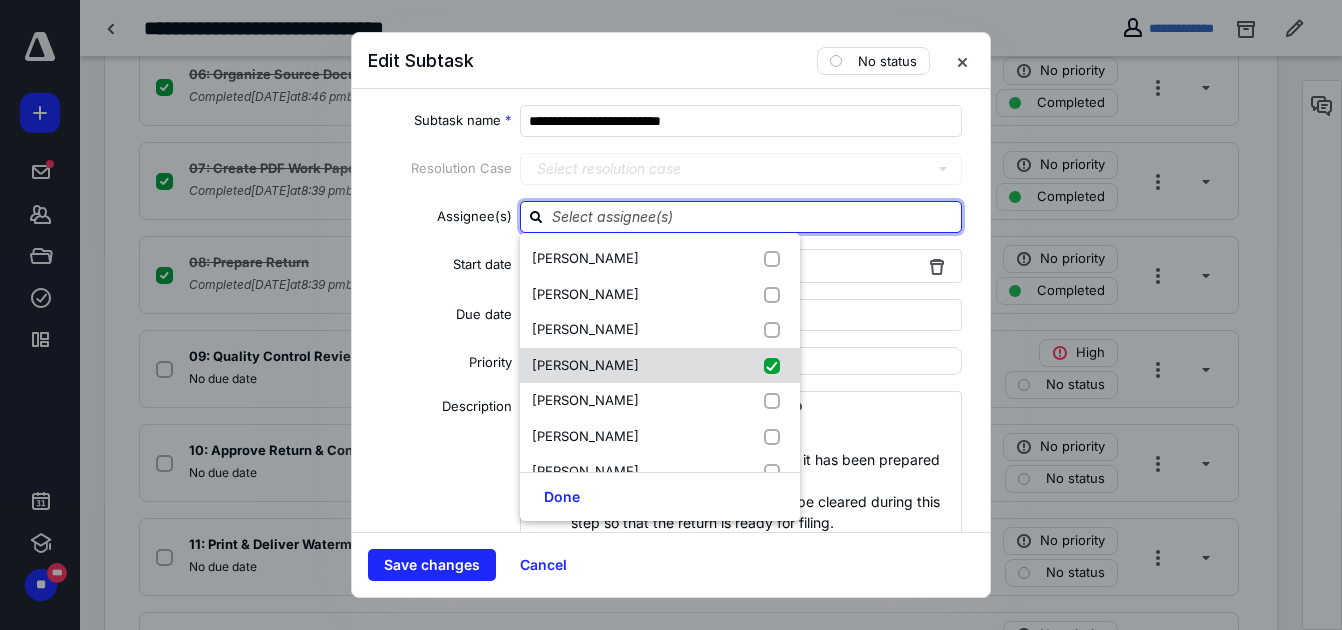 checkbox on "true" 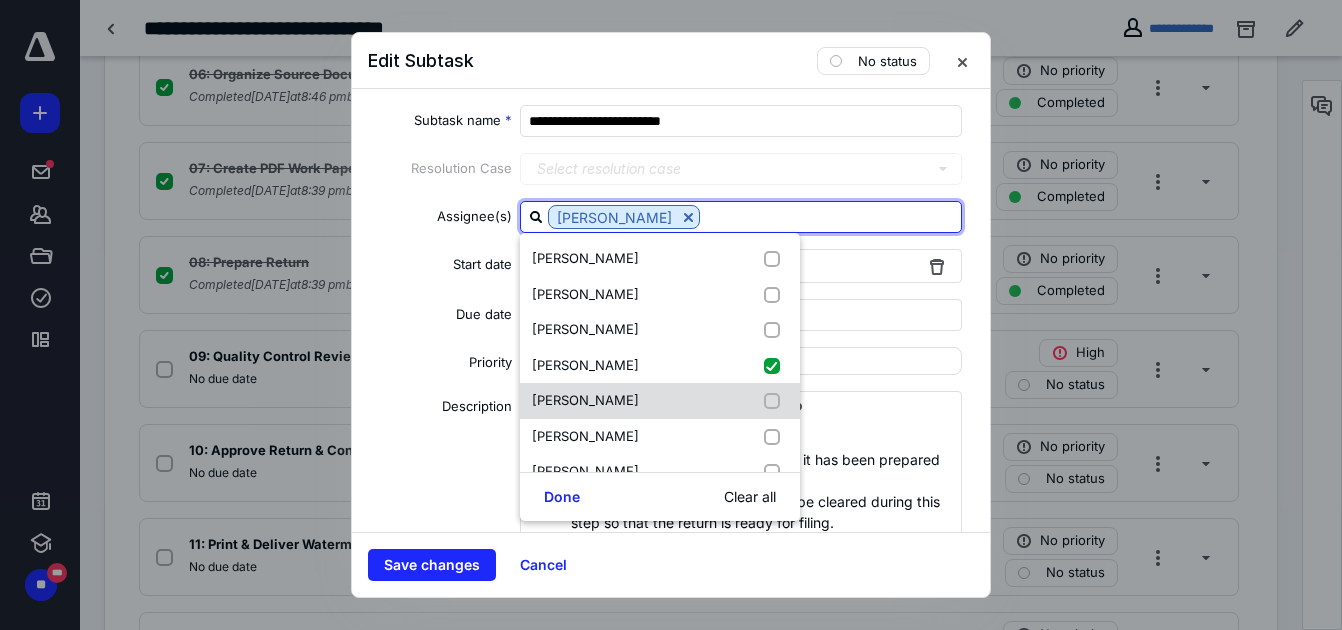 scroll, scrollTop: 200, scrollLeft: 0, axis: vertical 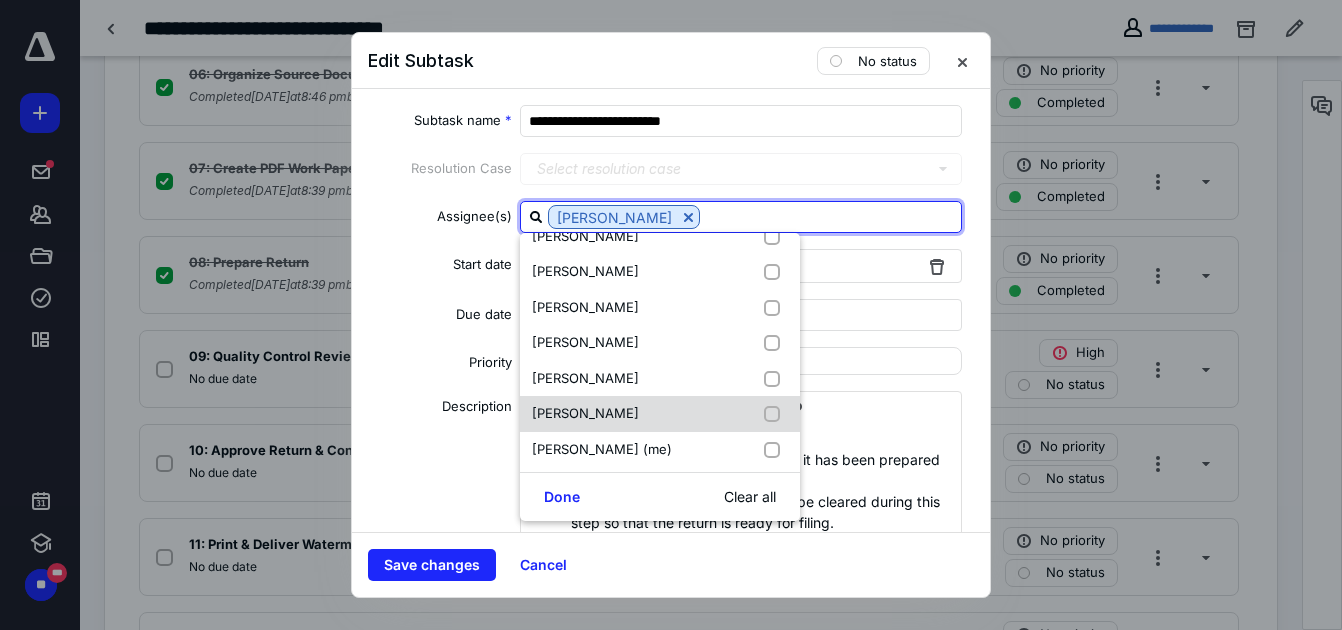 click at bounding box center (776, 414) 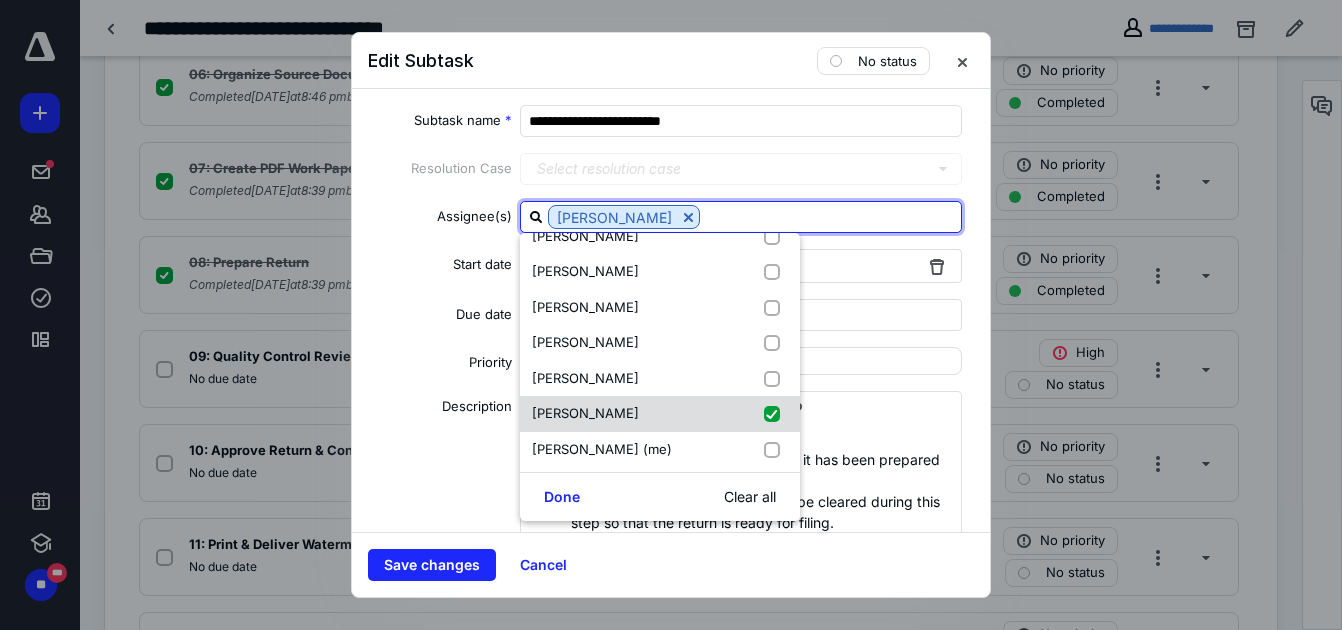 checkbox on "true" 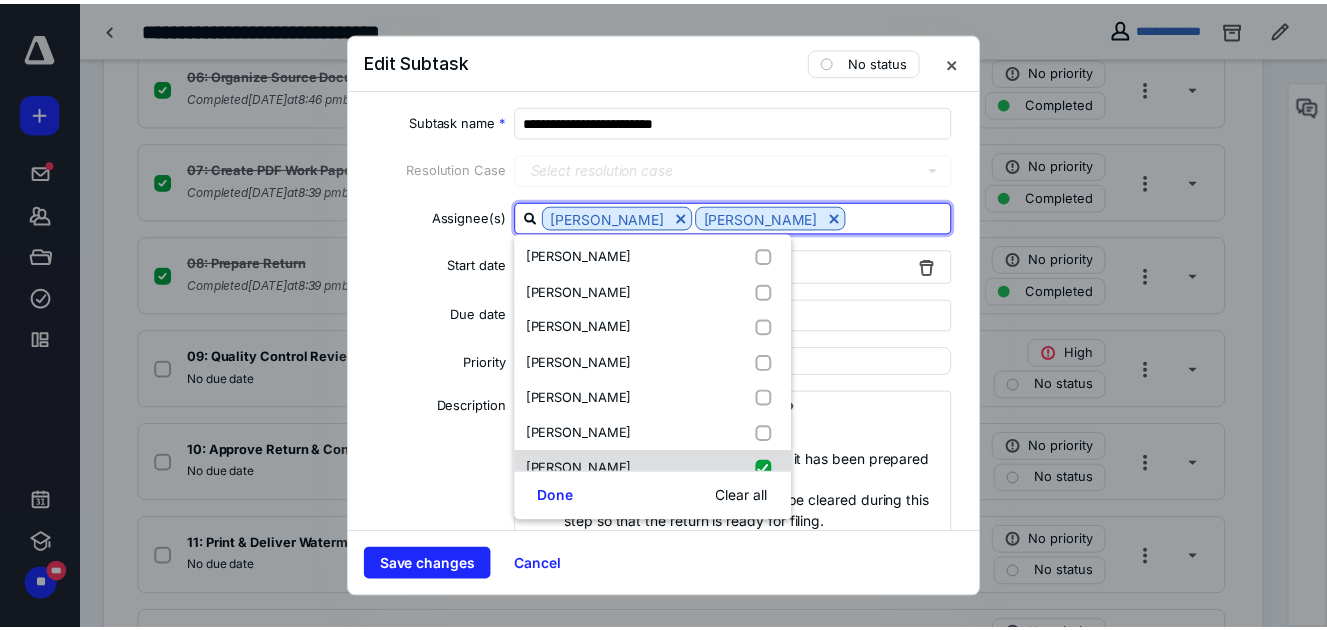 scroll, scrollTop: 0, scrollLeft: 0, axis: both 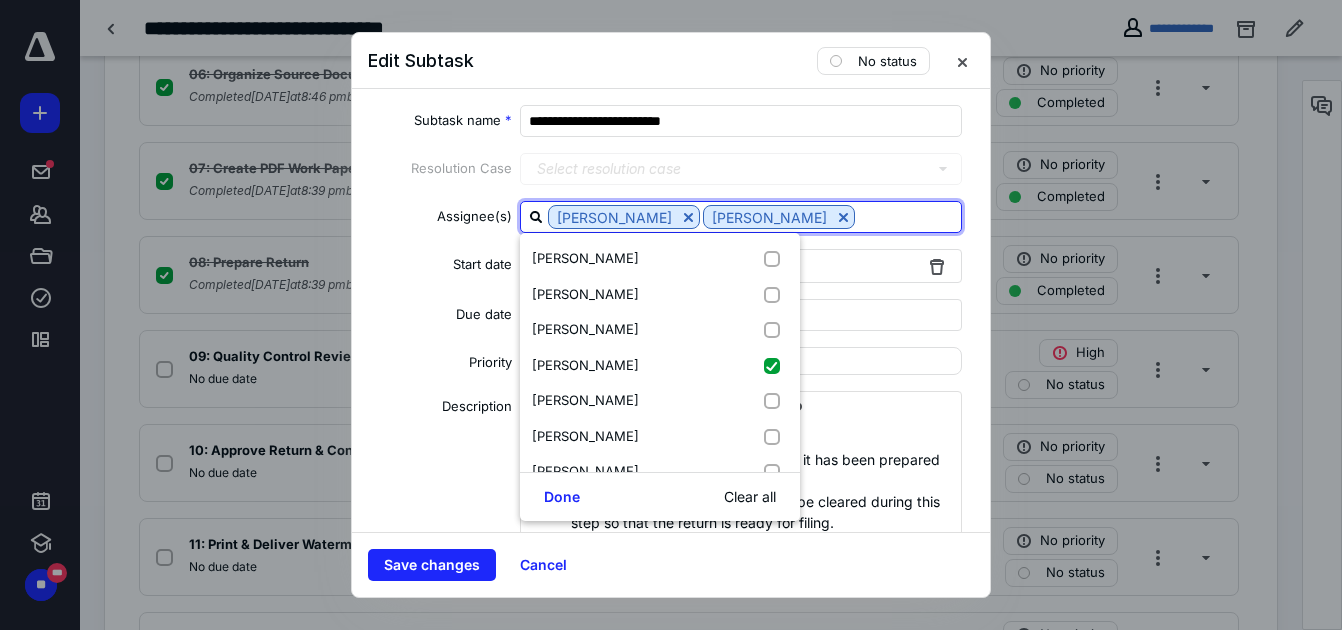 click at bounding box center [908, 216] 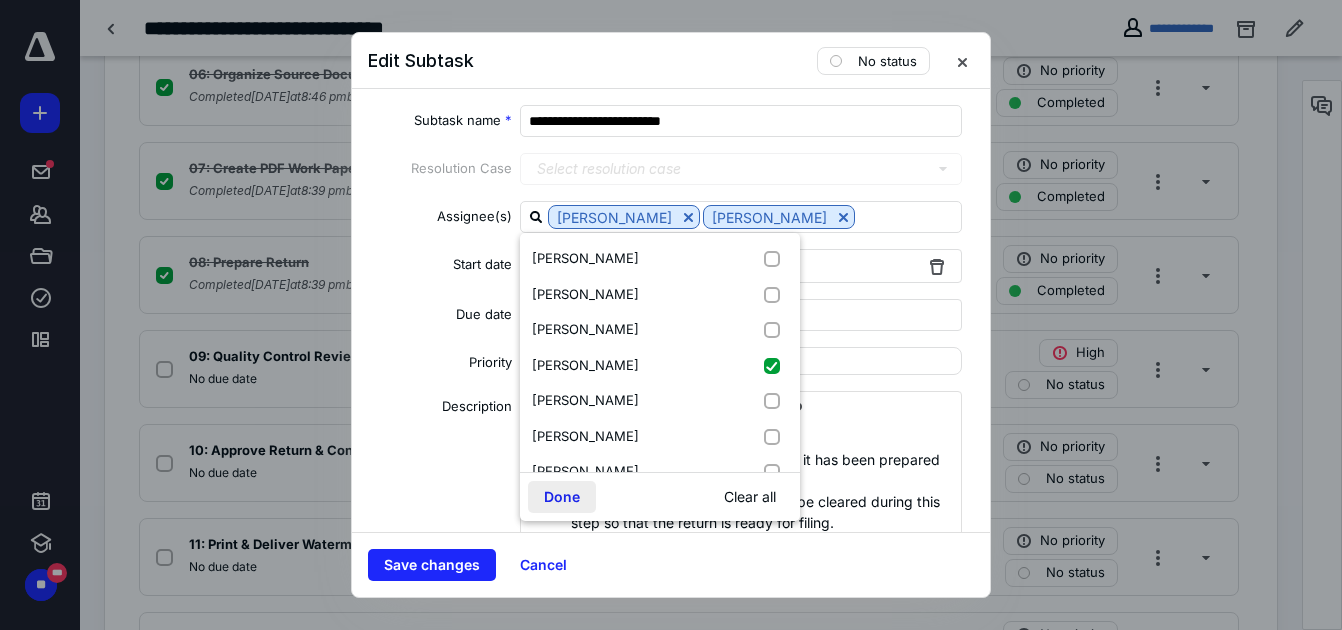 click on "Done" at bounding box center [562, 497] 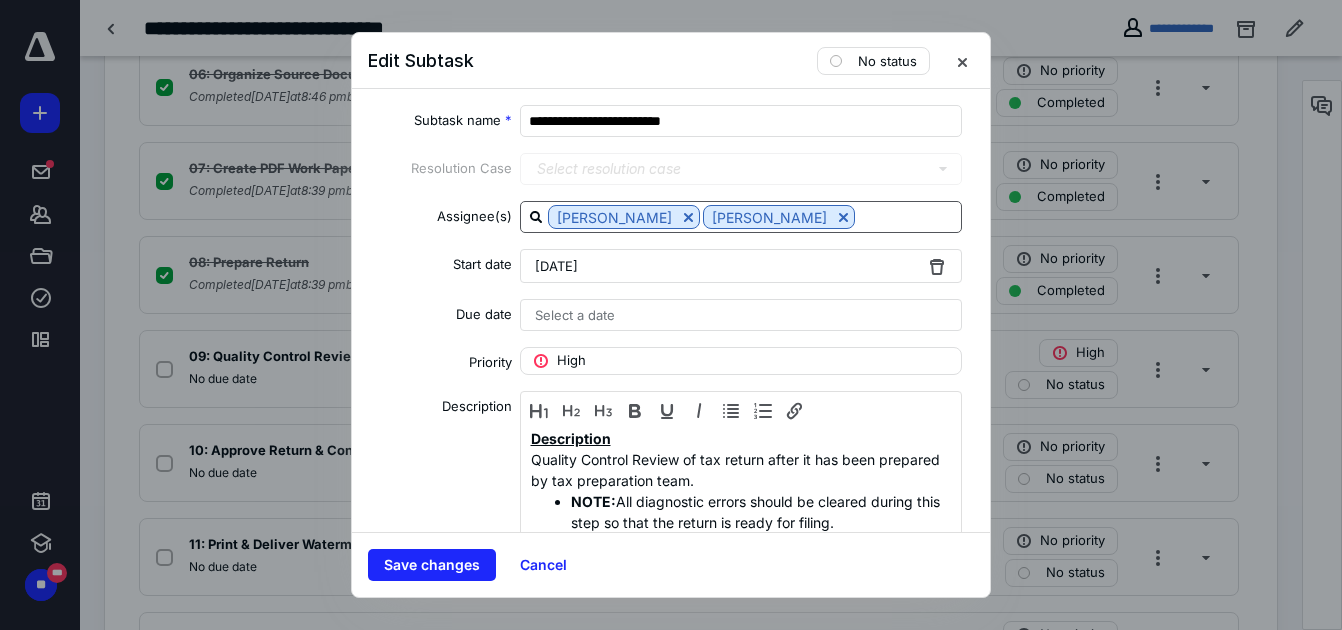 drag, startPoint x: 754, startPoint y: 227, endPoint x: 741, endPoint y: 229, distance: 13.152946 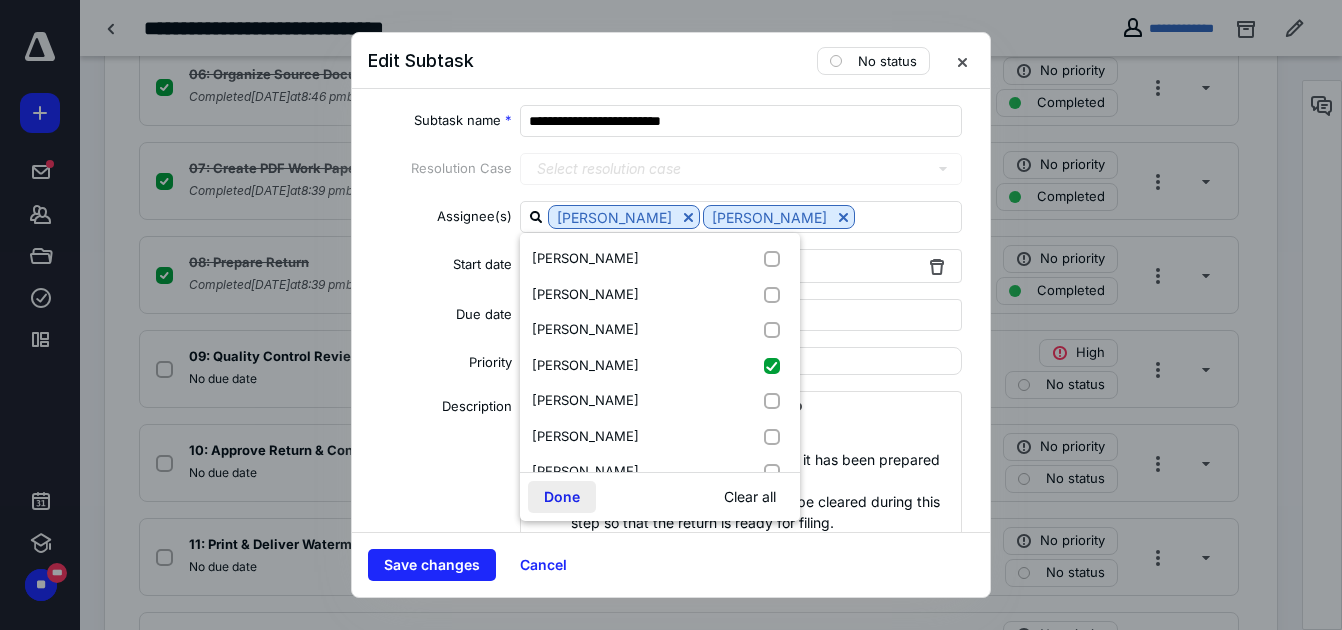 click on "Done" at bounding box center [562, 497] 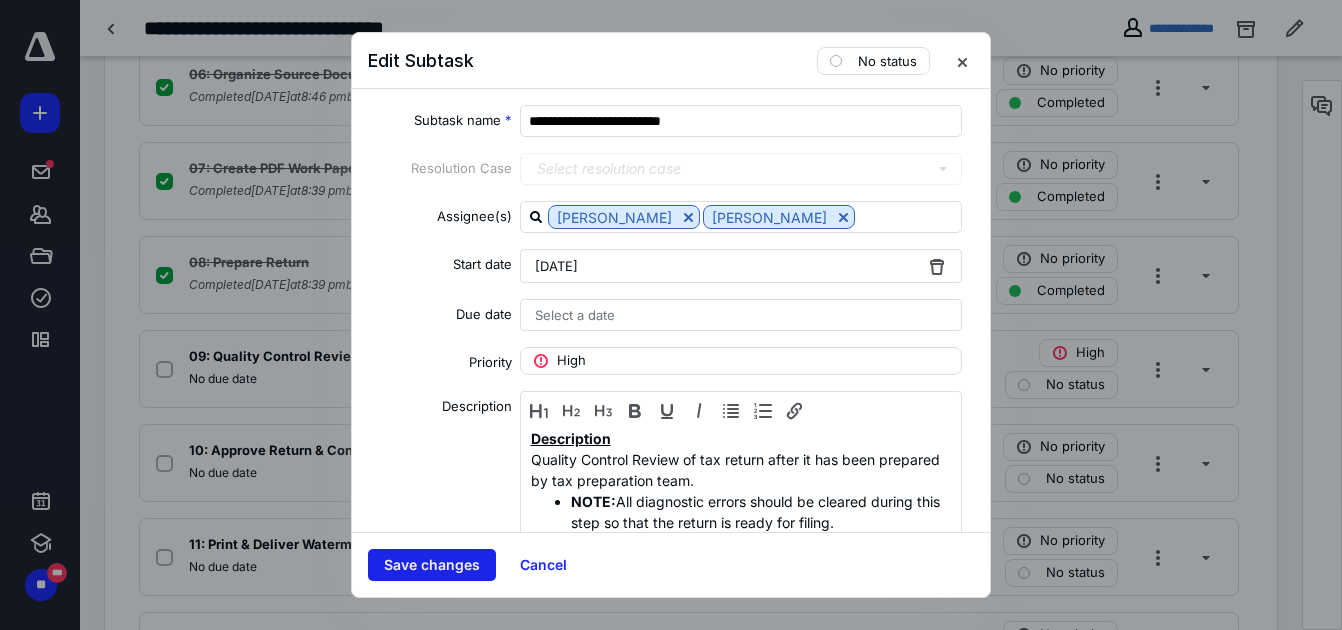 click on "Save changes" at bounding box center (432, 565) 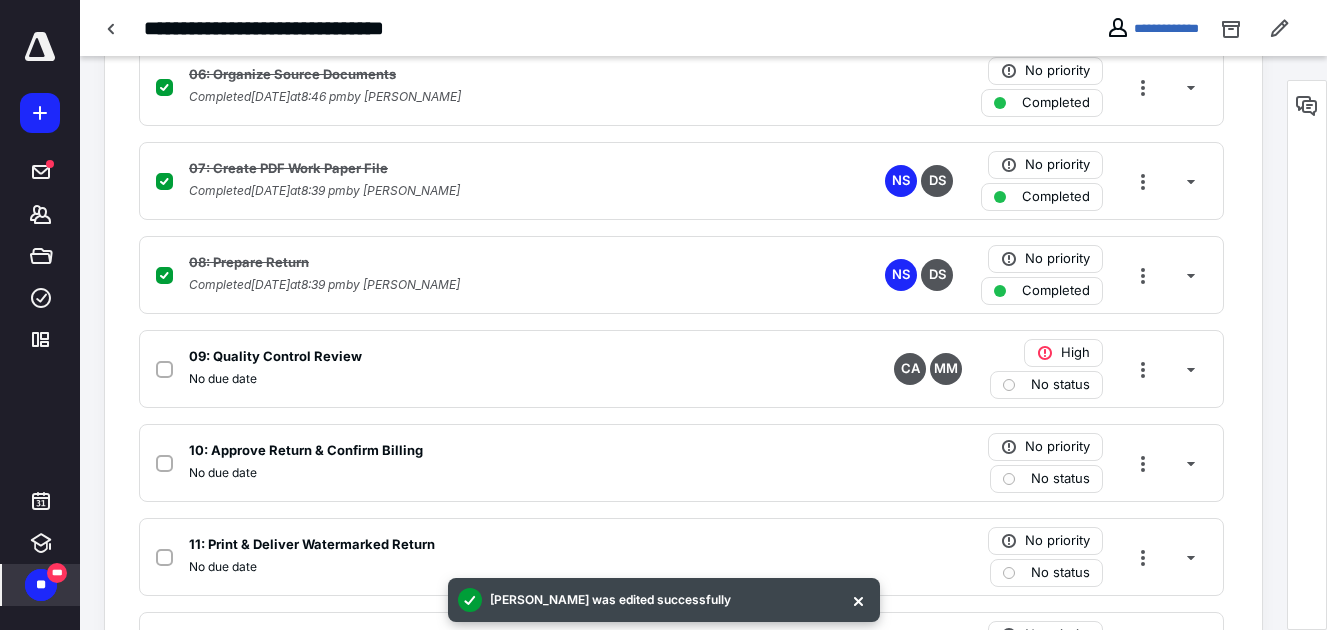 click on "***" at bounding box center [57, 573] 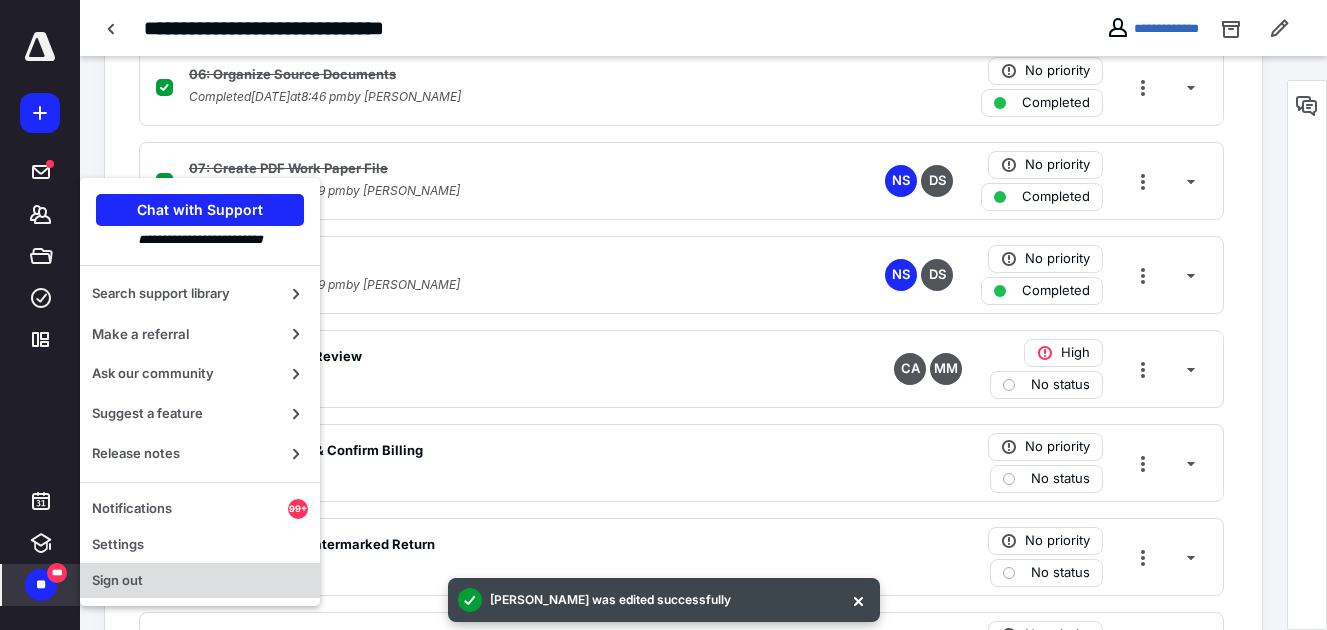 click on "Sign out" at bounding box center (200, 581) 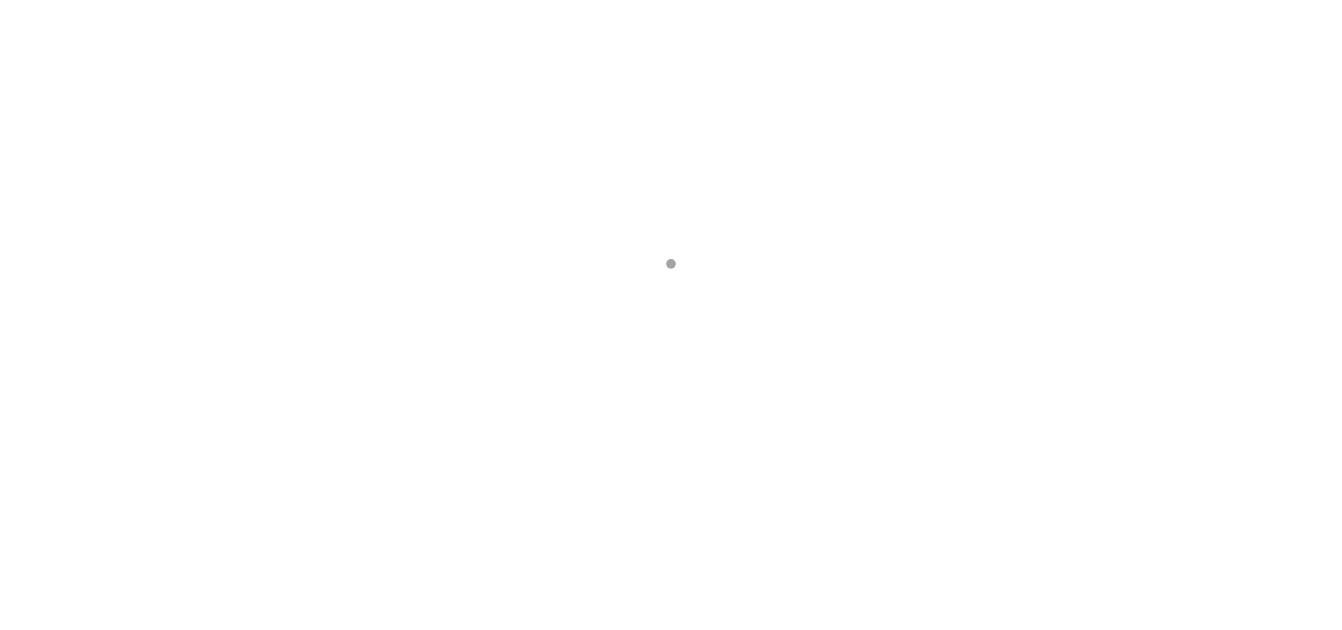 scroll, scrollTop: 0, scrollLeft: 0, axis: both 